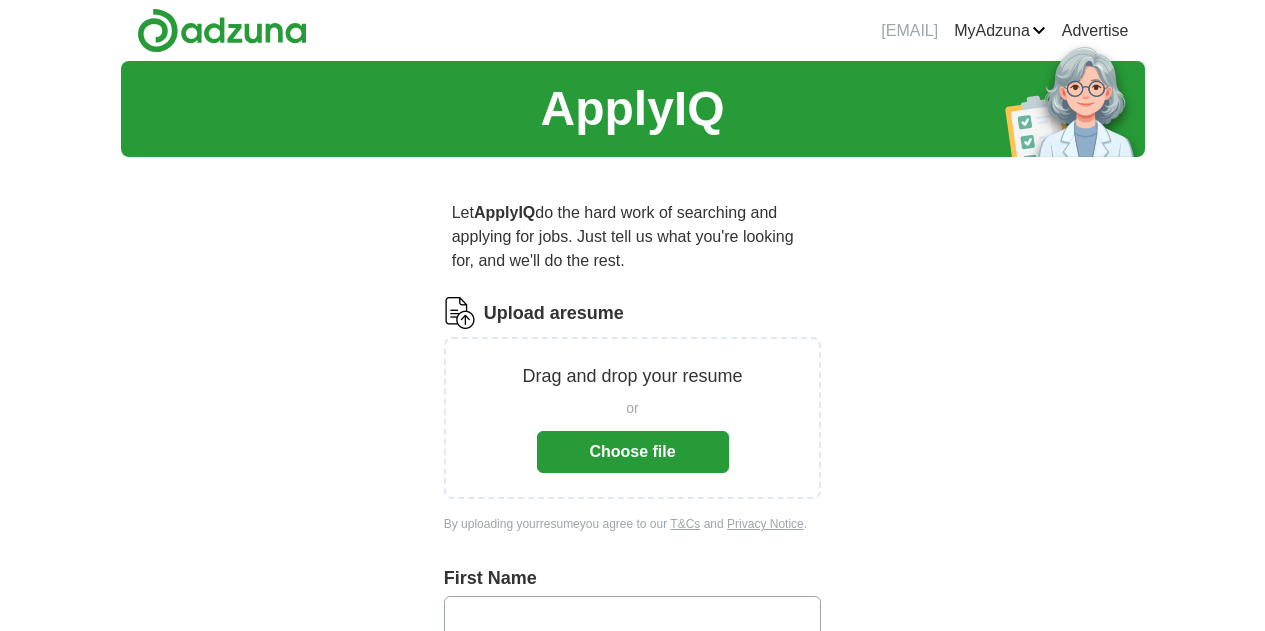 scroll, scrollTop: 0, scrollLeft: 0, axis: both 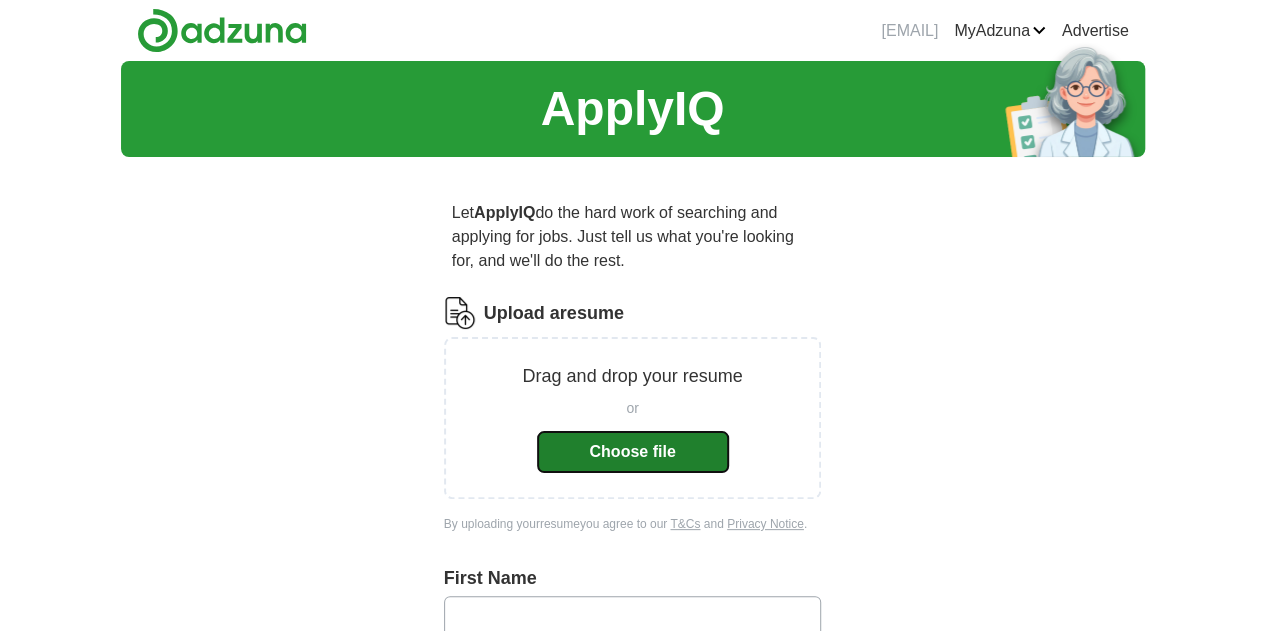click on "Choose file" at bounding box center (633, 452) 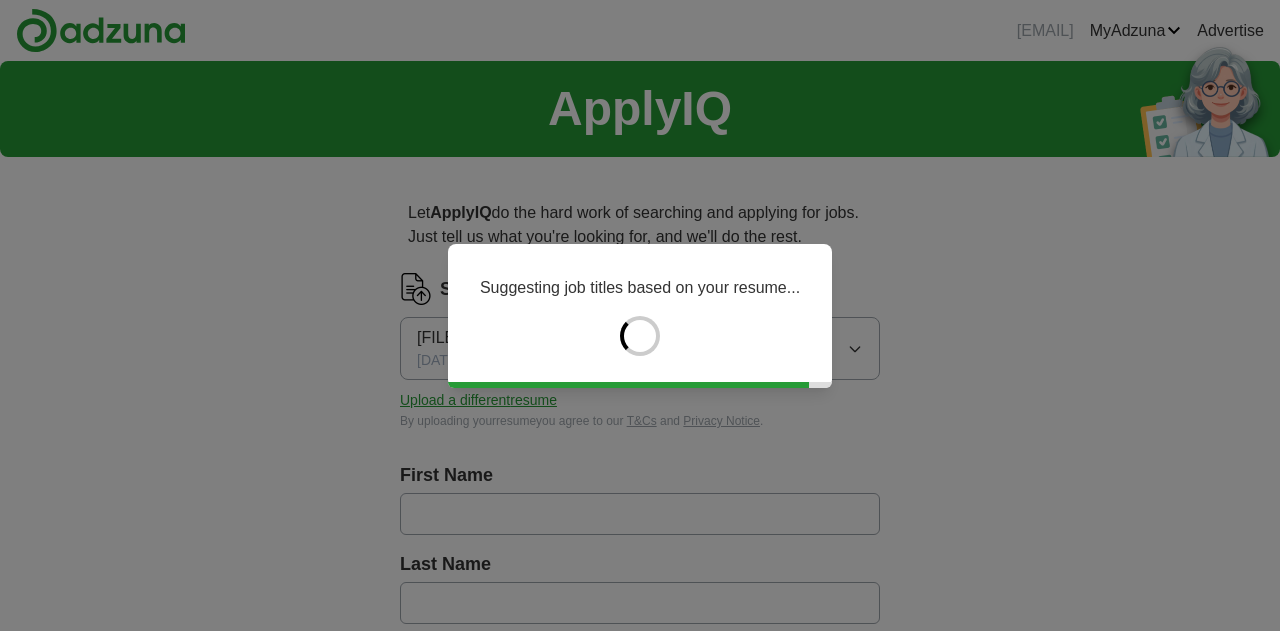 type on "****" 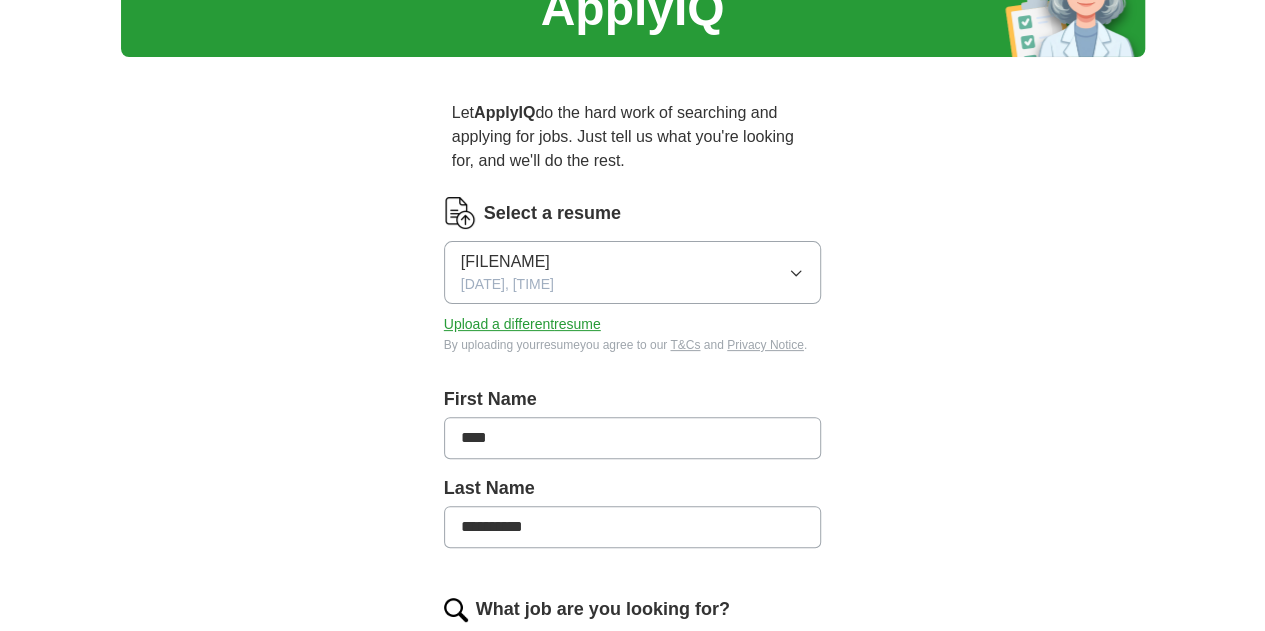 scroll, scrollTop: 98, scrollLeft: 0, axis: vertical 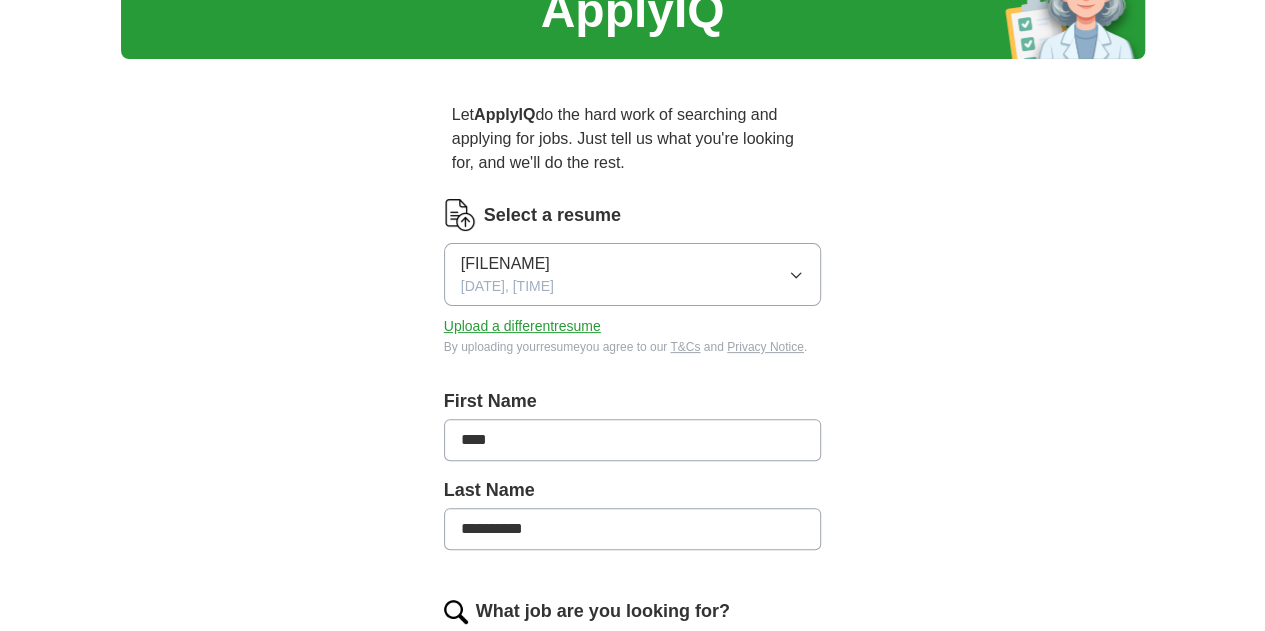 click on "****" at bounding box center [633, 440] 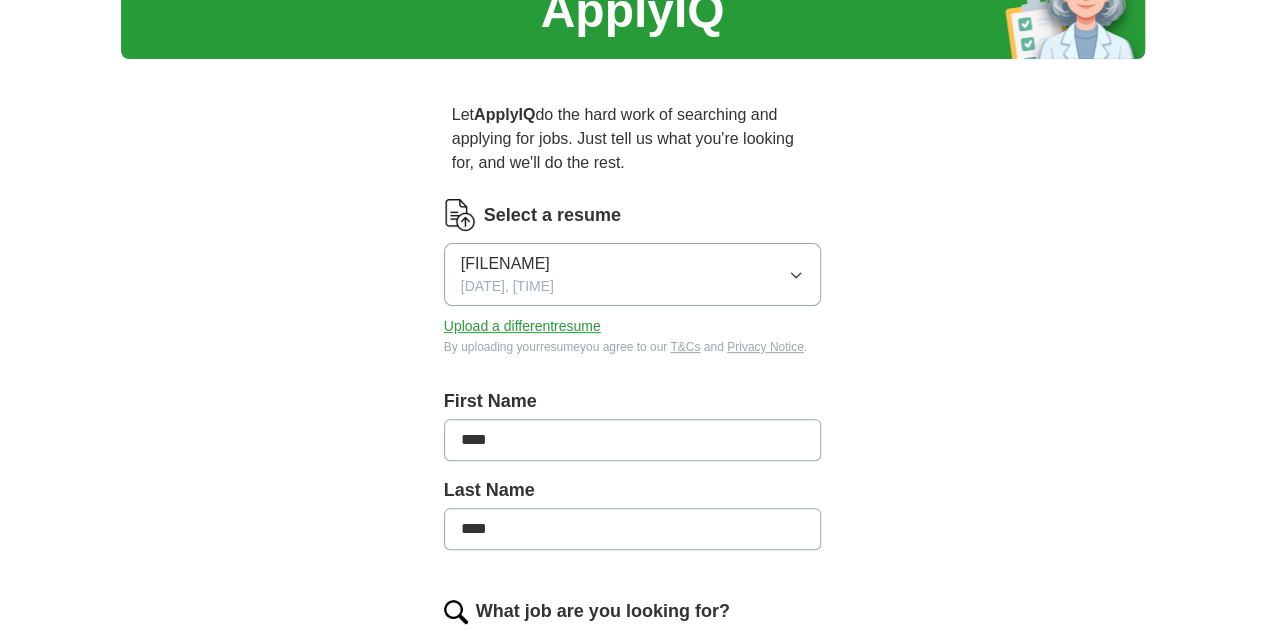 click on "****" at bounding box center [633, 440] 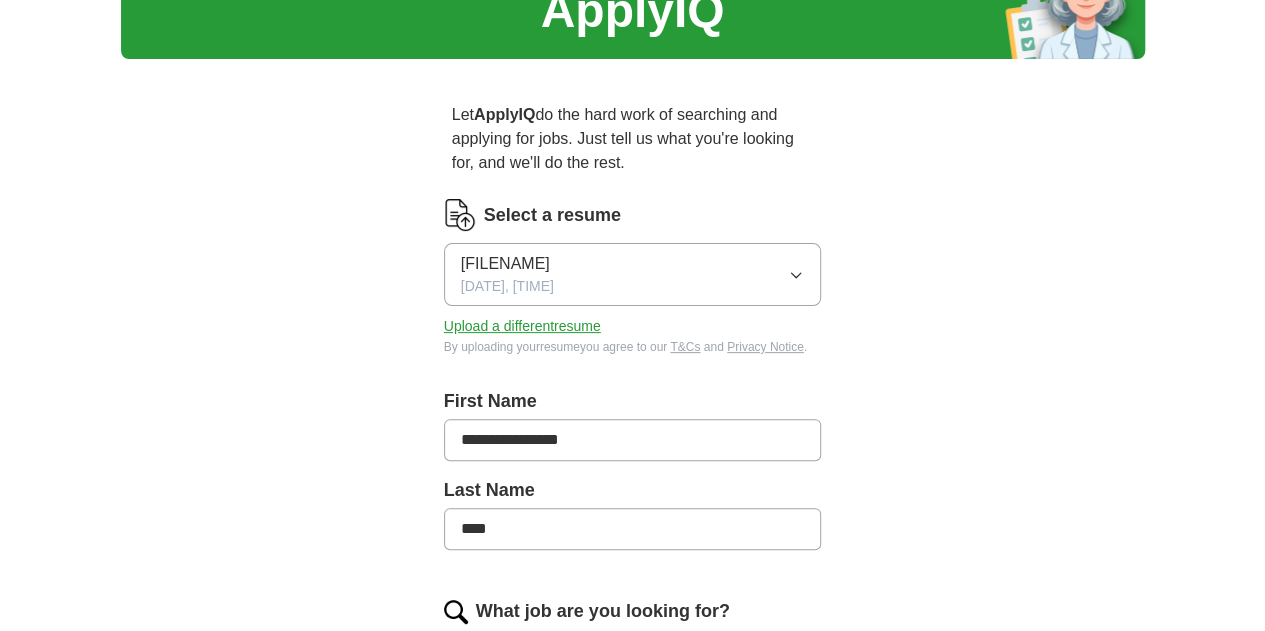type on "**********" 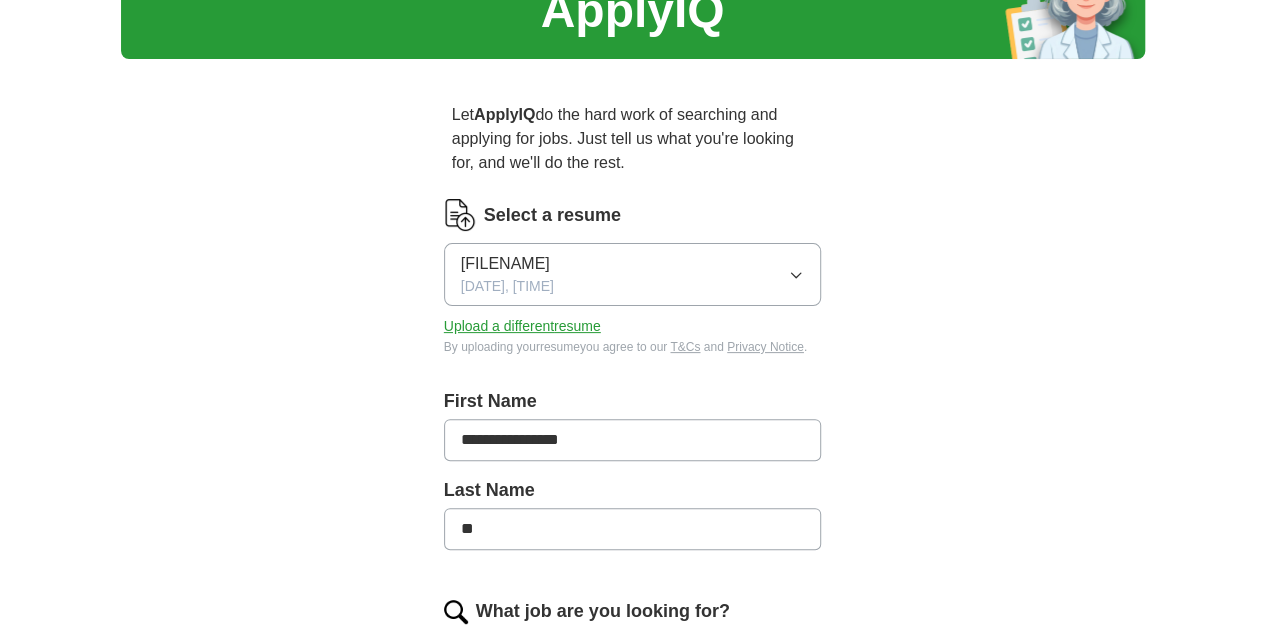 type on "*" 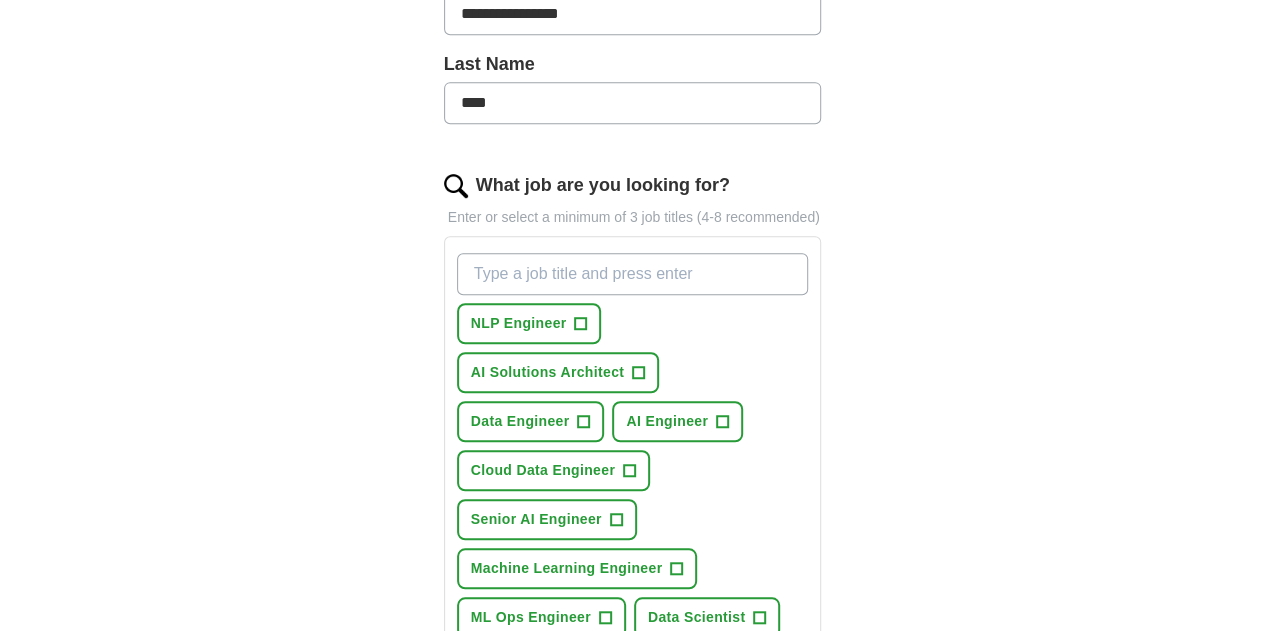 scroll, scrollTop: 528, scrollLeft: 0, axis: vertical 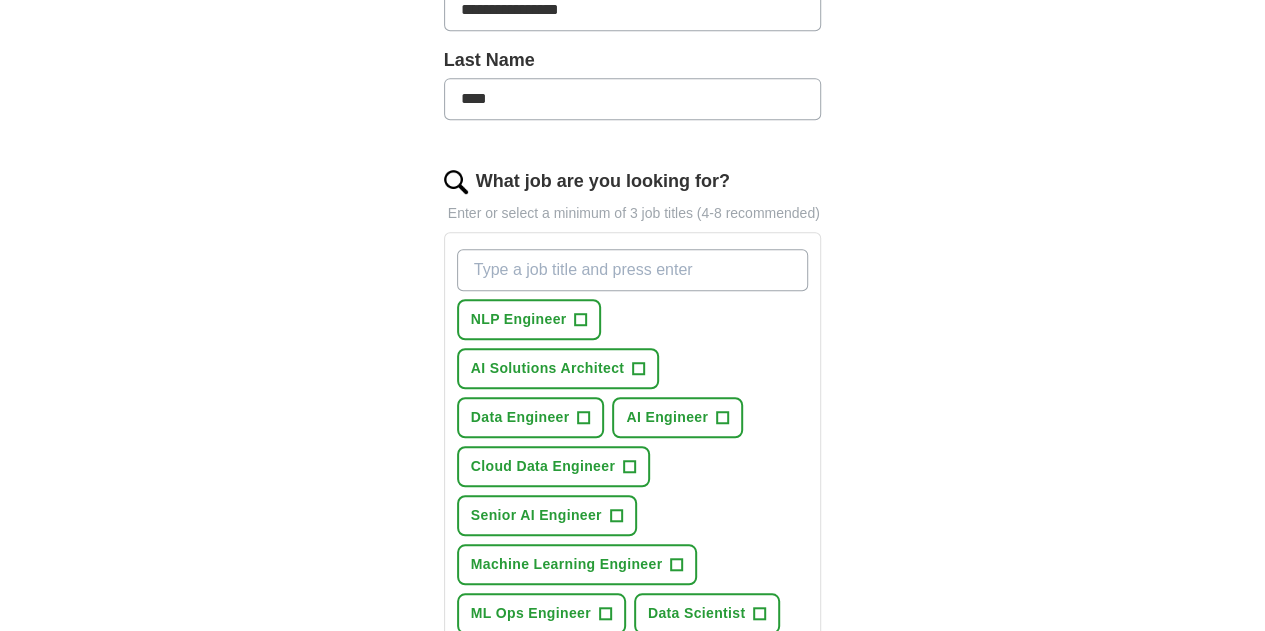type on "****" 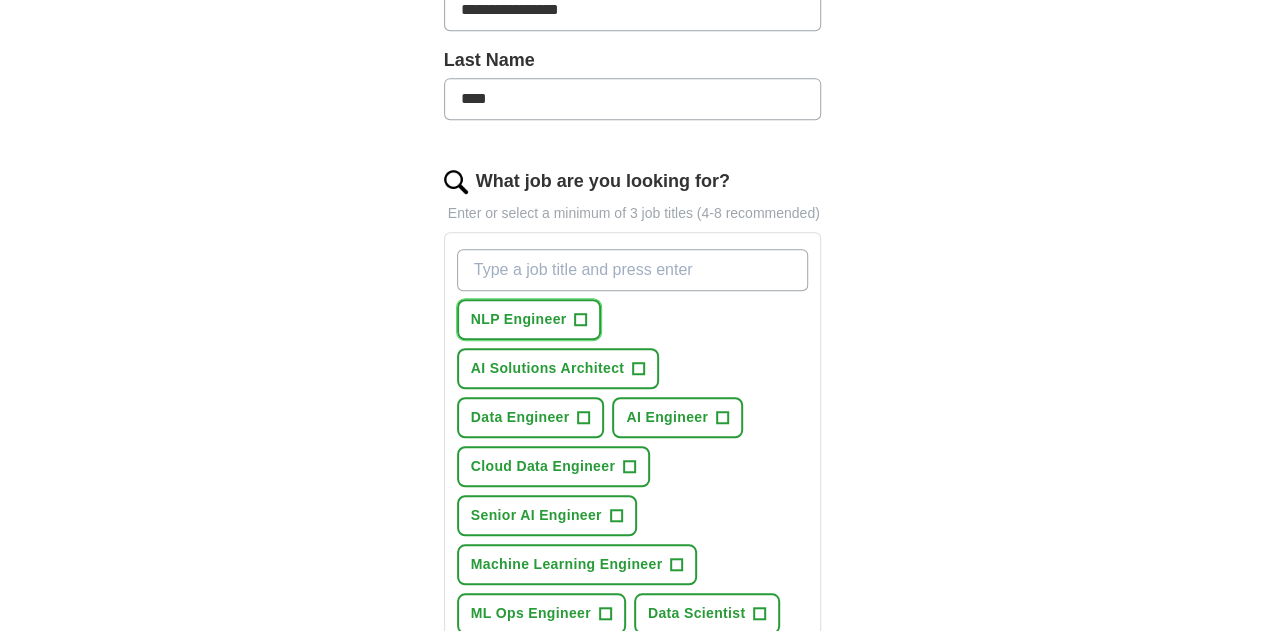 click on "+" at bounding box center (581, 320) 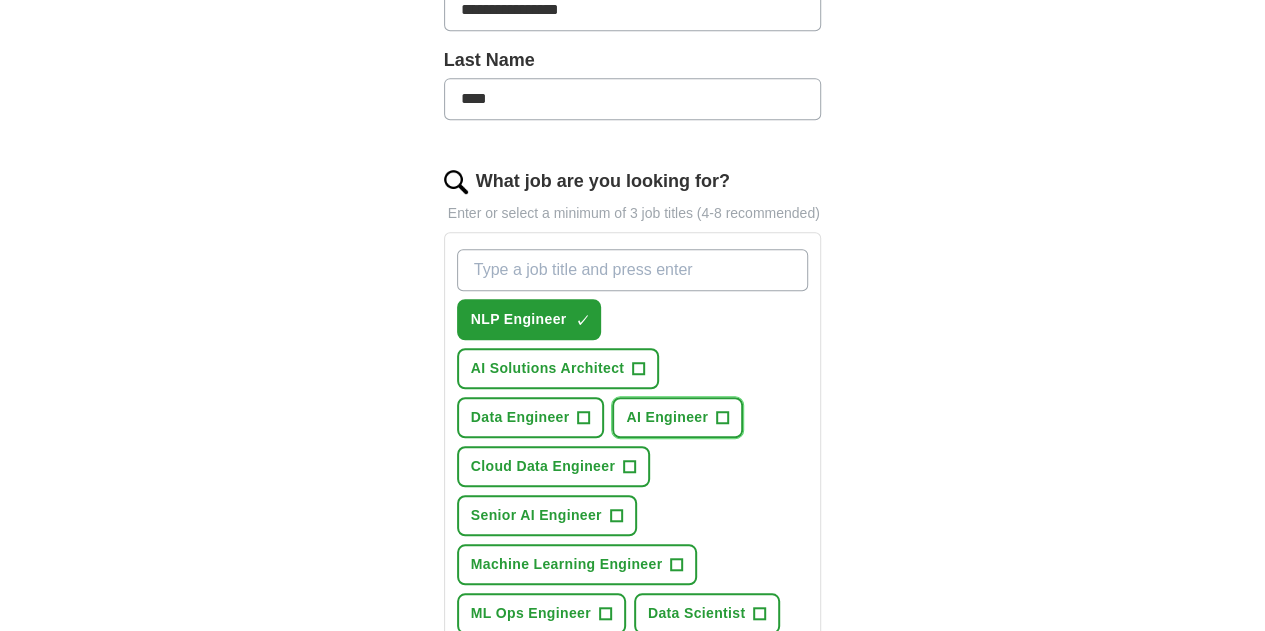 click on "+" at bounding box center (723, 418) 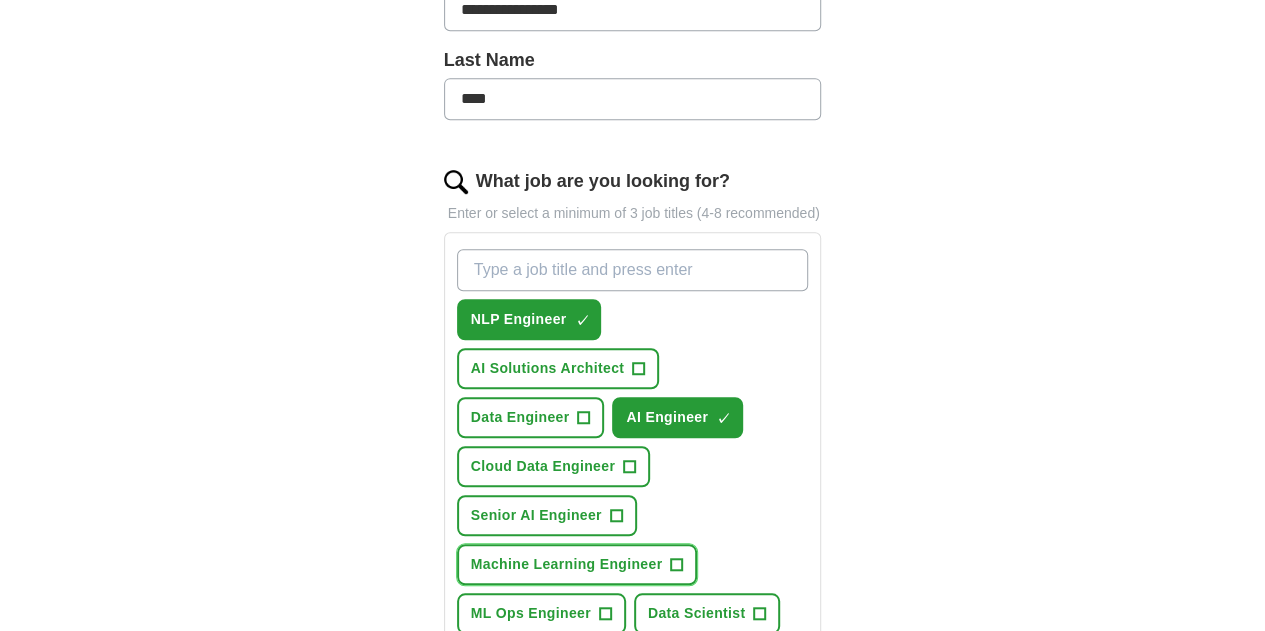 click on "+" at bounding box center [677, 565] 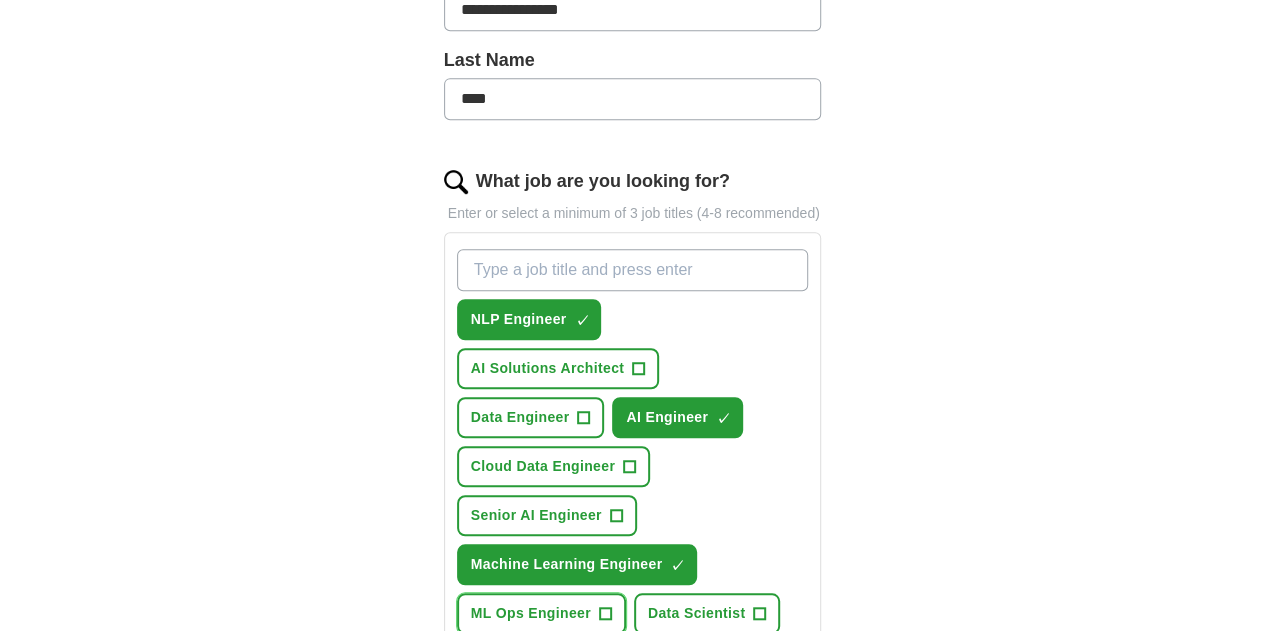 click on "+" at bounding box center (605, 614) 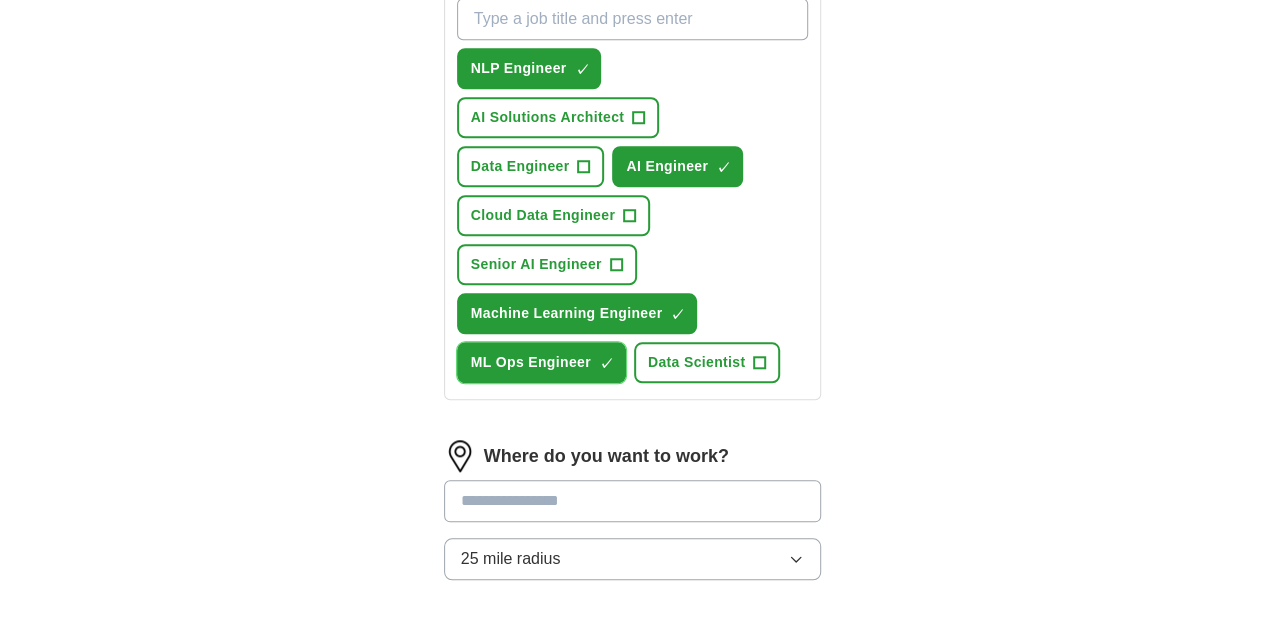 scroll, scrollTop: 819, scrollLeft: 0, axis: vertical 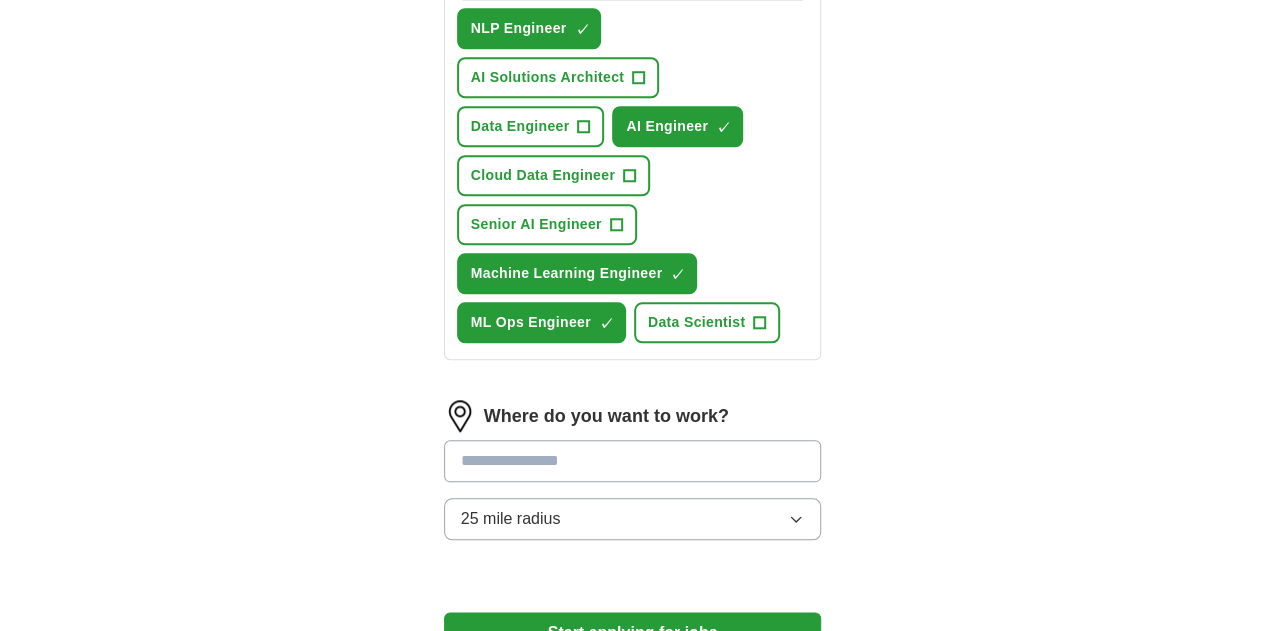click at bounding box center [633, 461] 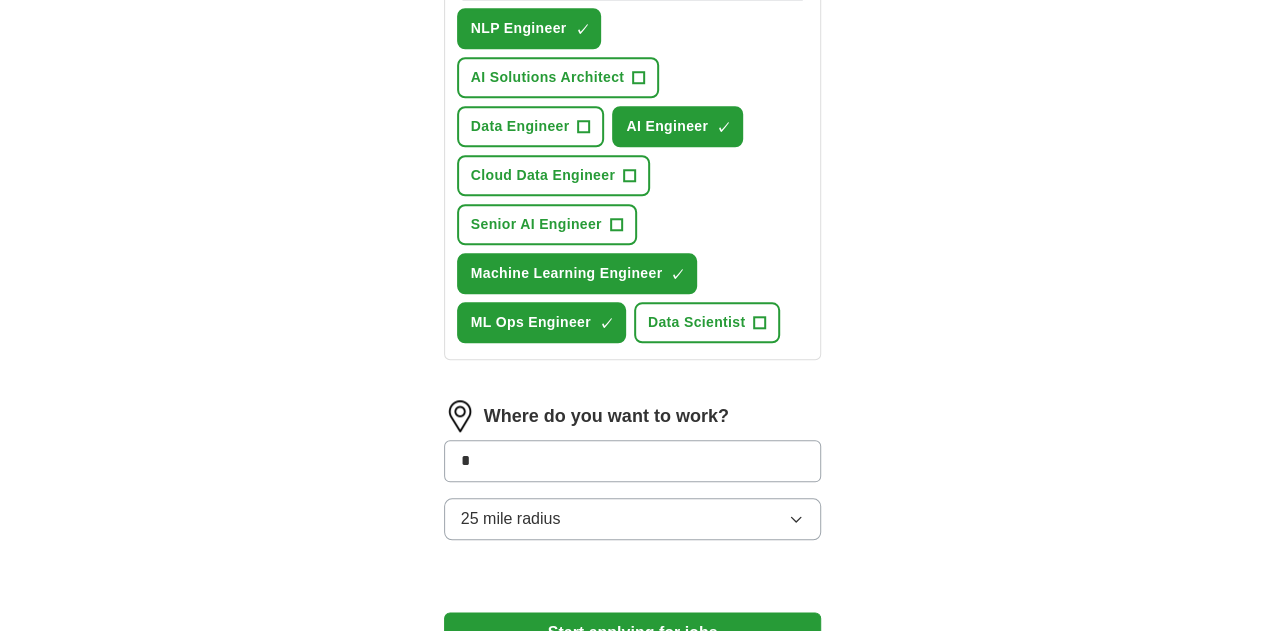 type on "*" 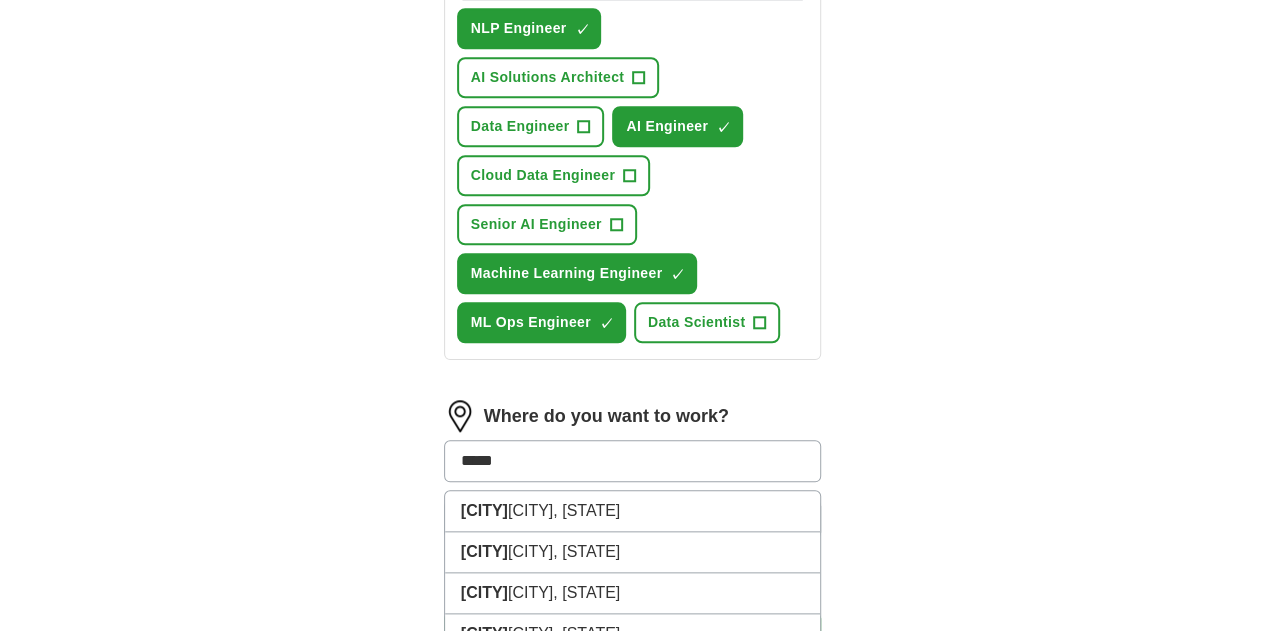 type on "******" 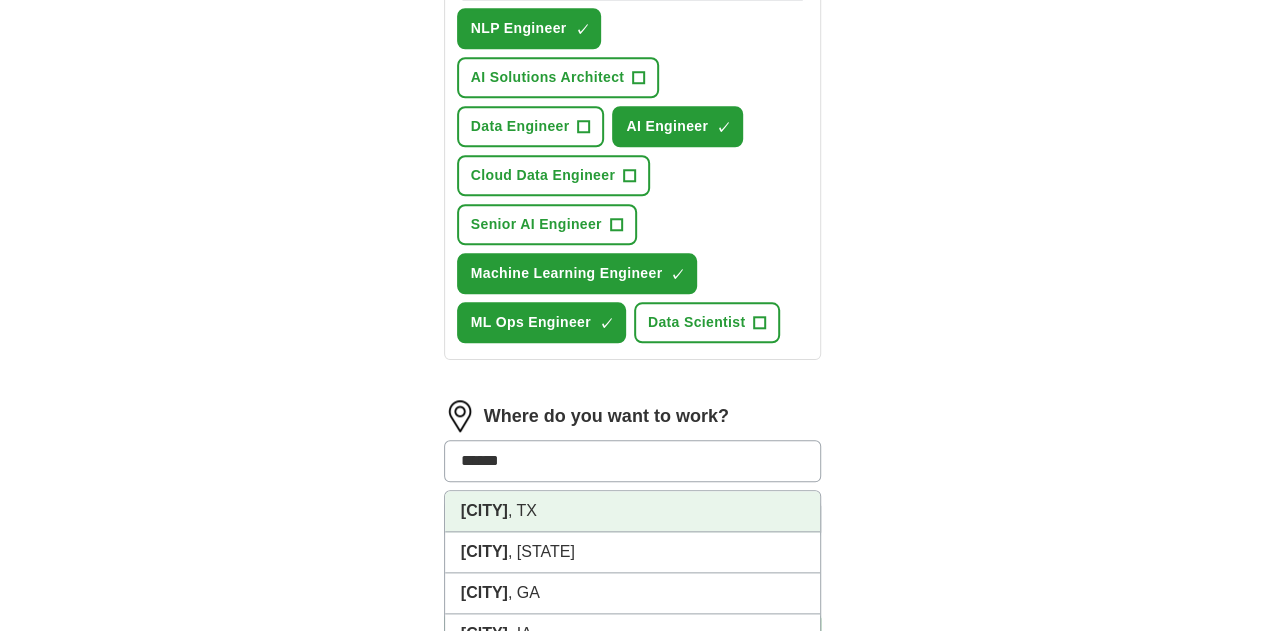 click on "[CITY], [STATE]" at bounding box center [633, 511] 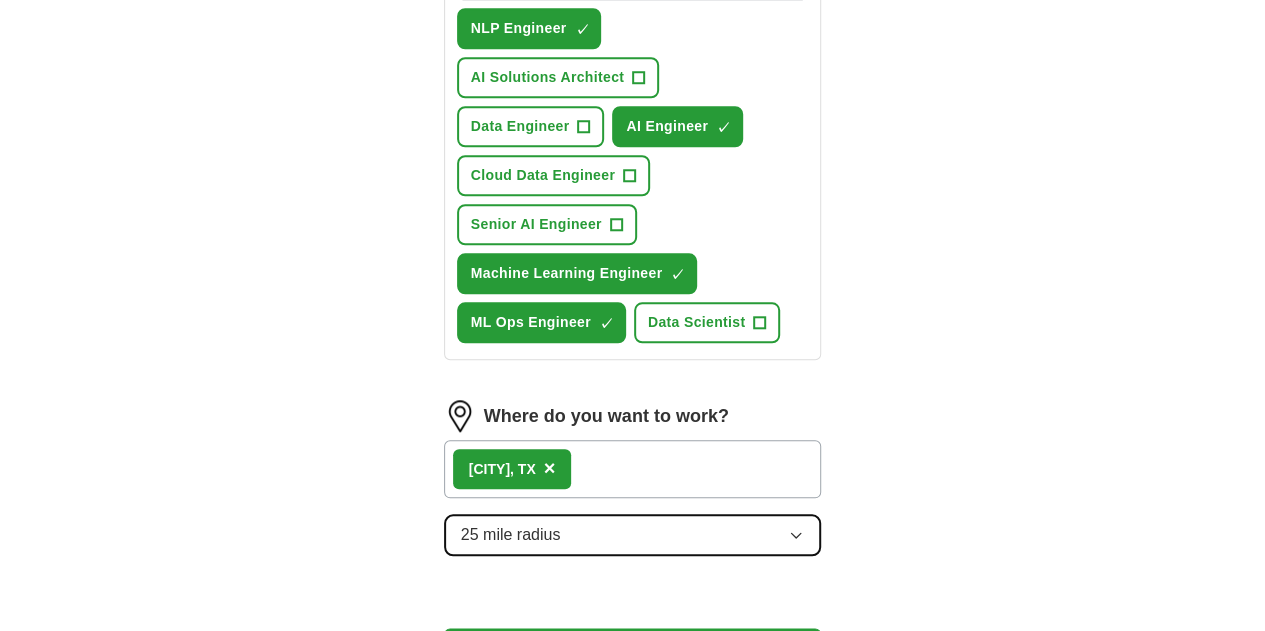 click on "25 mile radius" at bounding box center (633, 535) 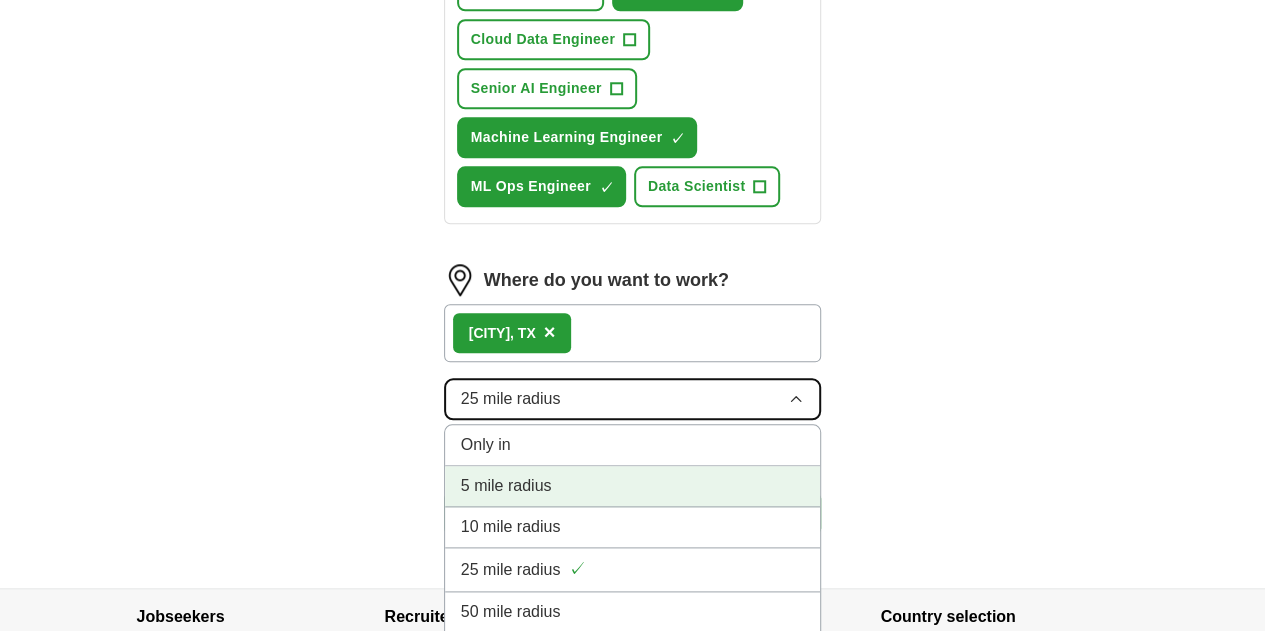 scroll, scrollTop: 954, scrollLeft: 0, axis: vertical 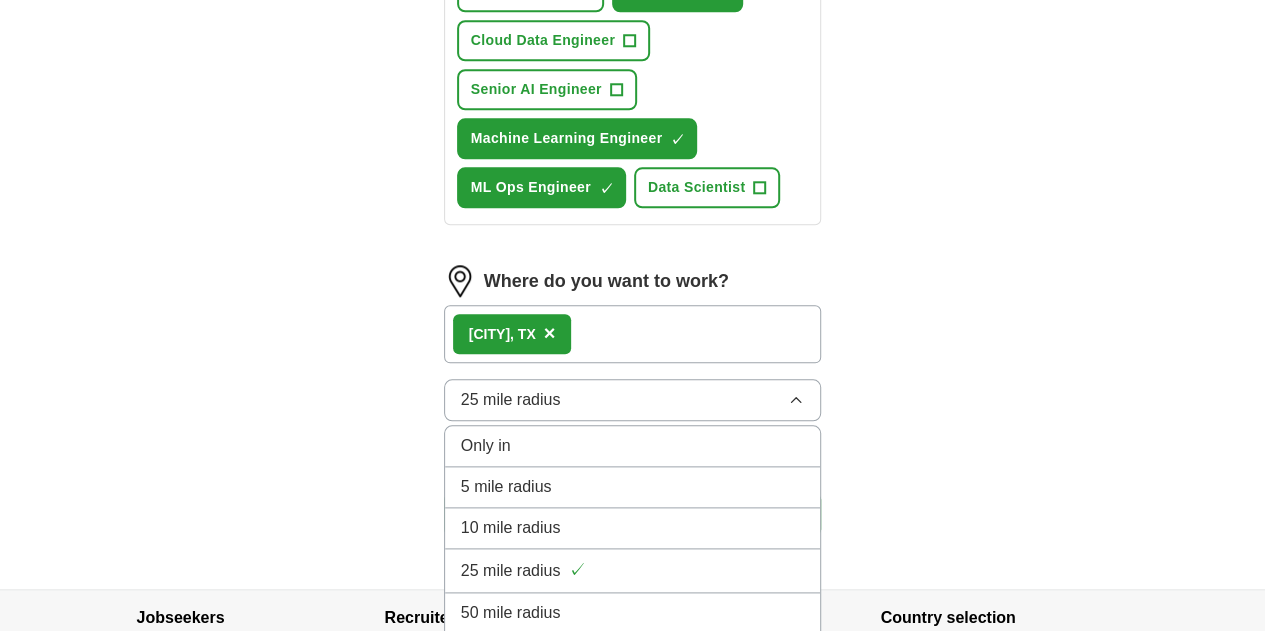 click on "100 mile radius" at bounding box center [515, 654] 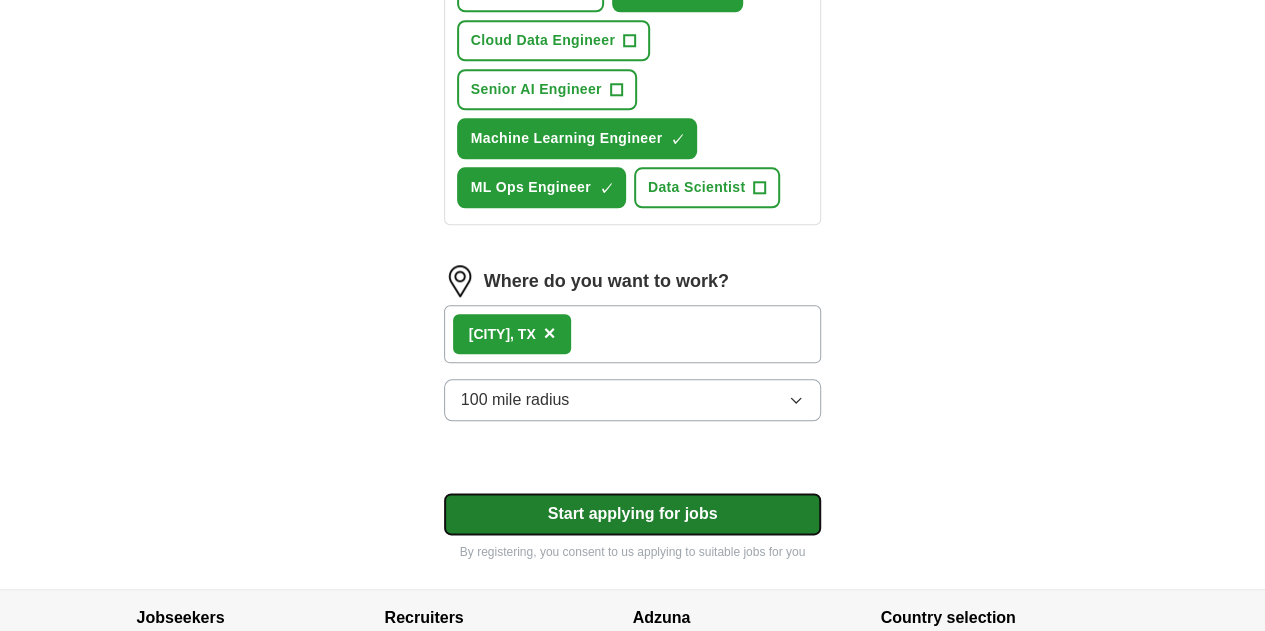 click on "Start applying for jobs" at bounding box center [633, 514] 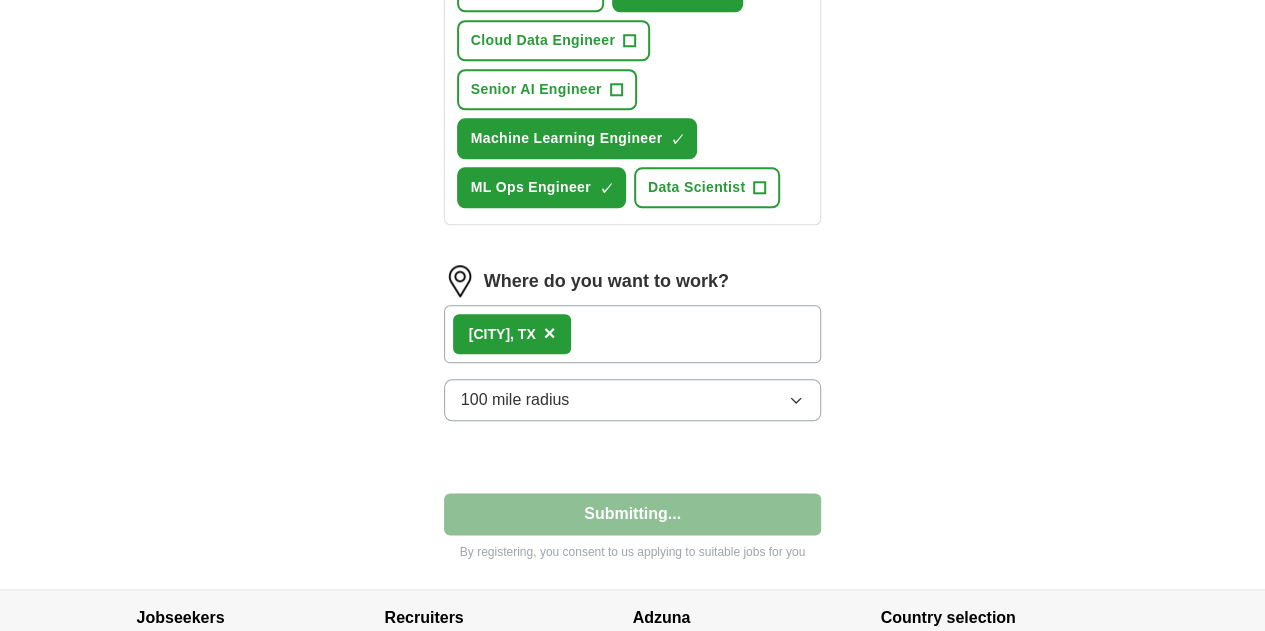 select on "**" 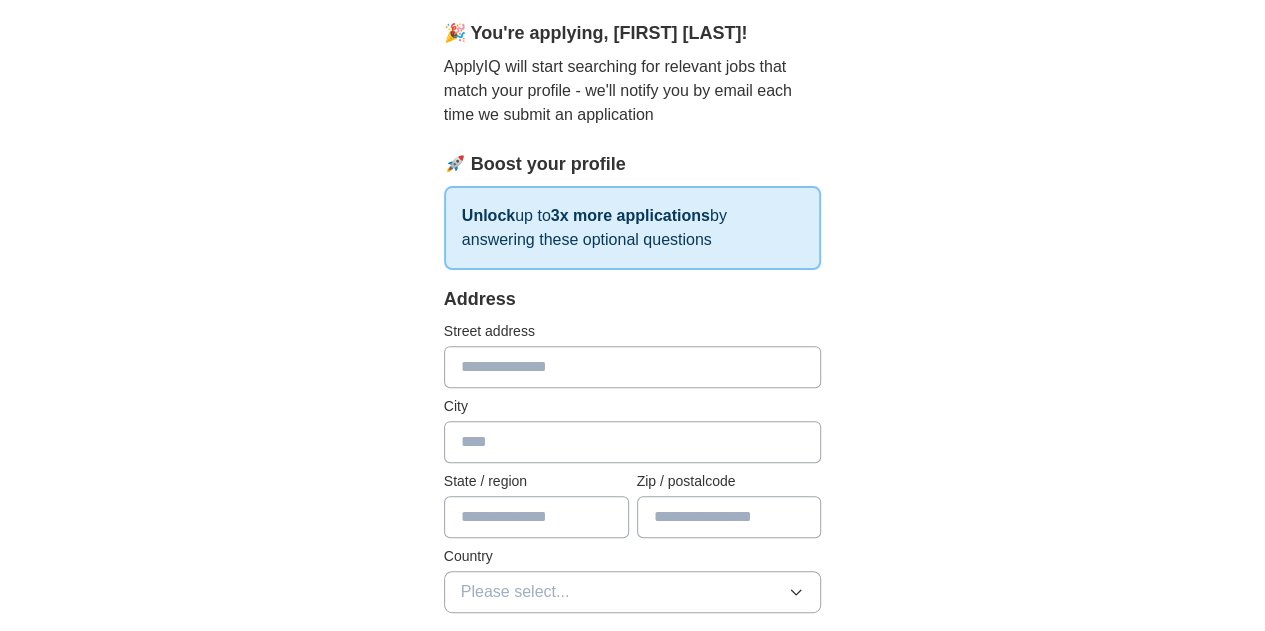 scroll, scrollTop: 172, scrollLeft: 0, axis: vertical 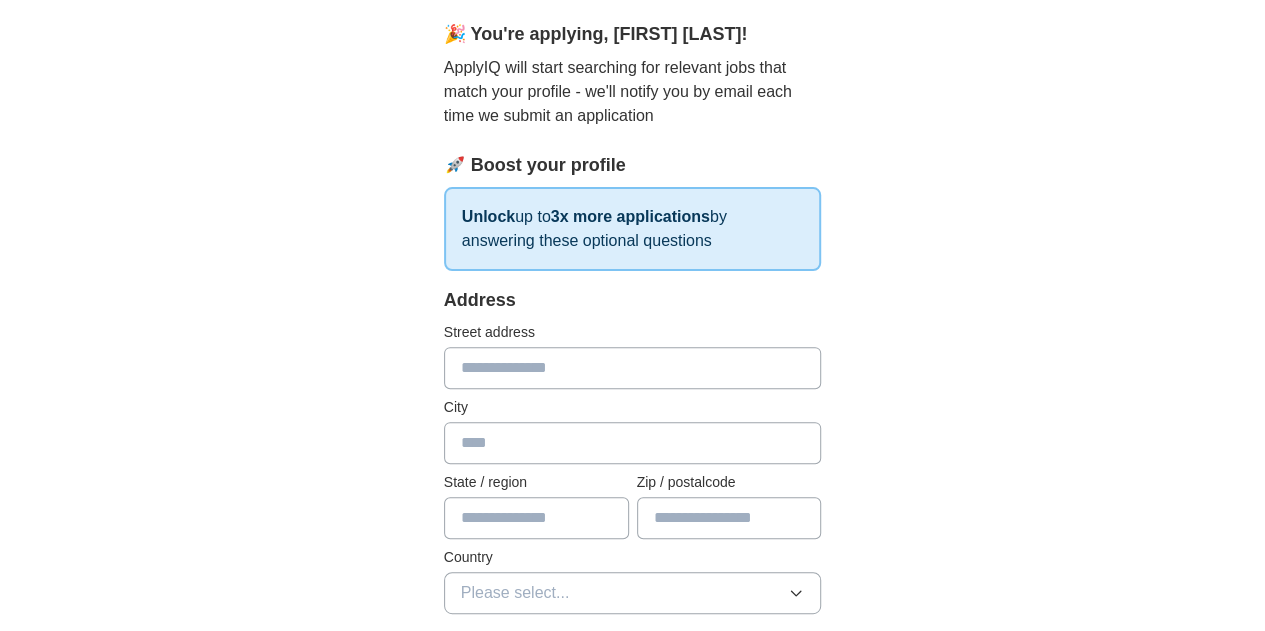 click at bounding box center [633, 368] 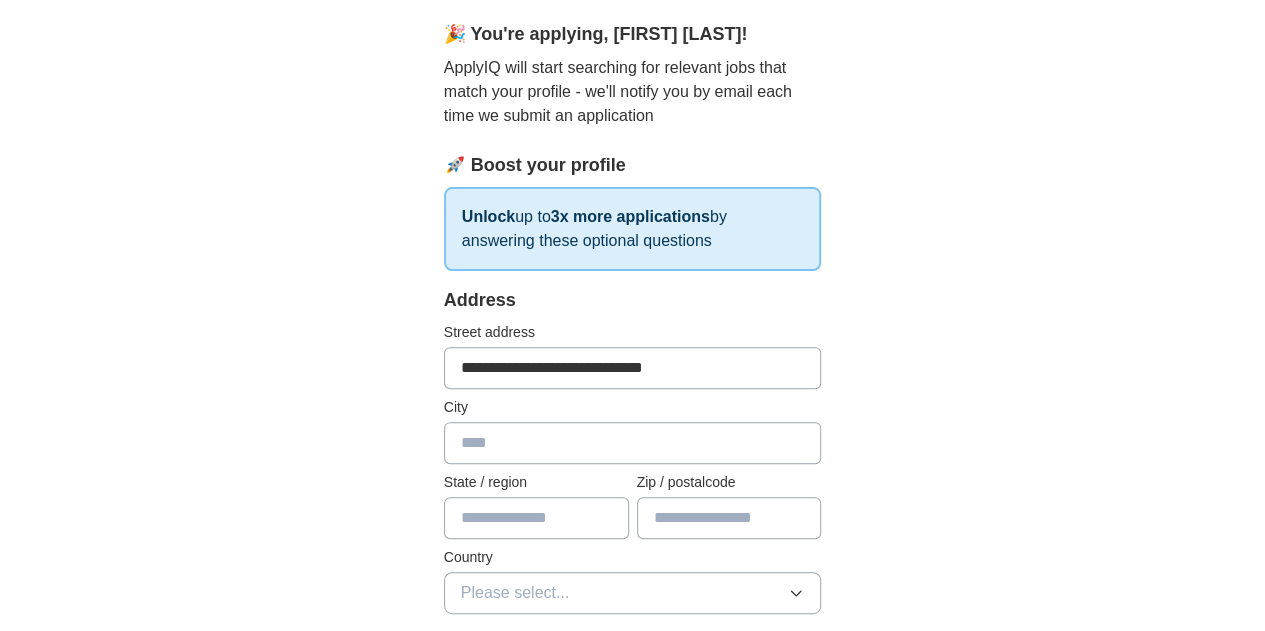 type on "******" 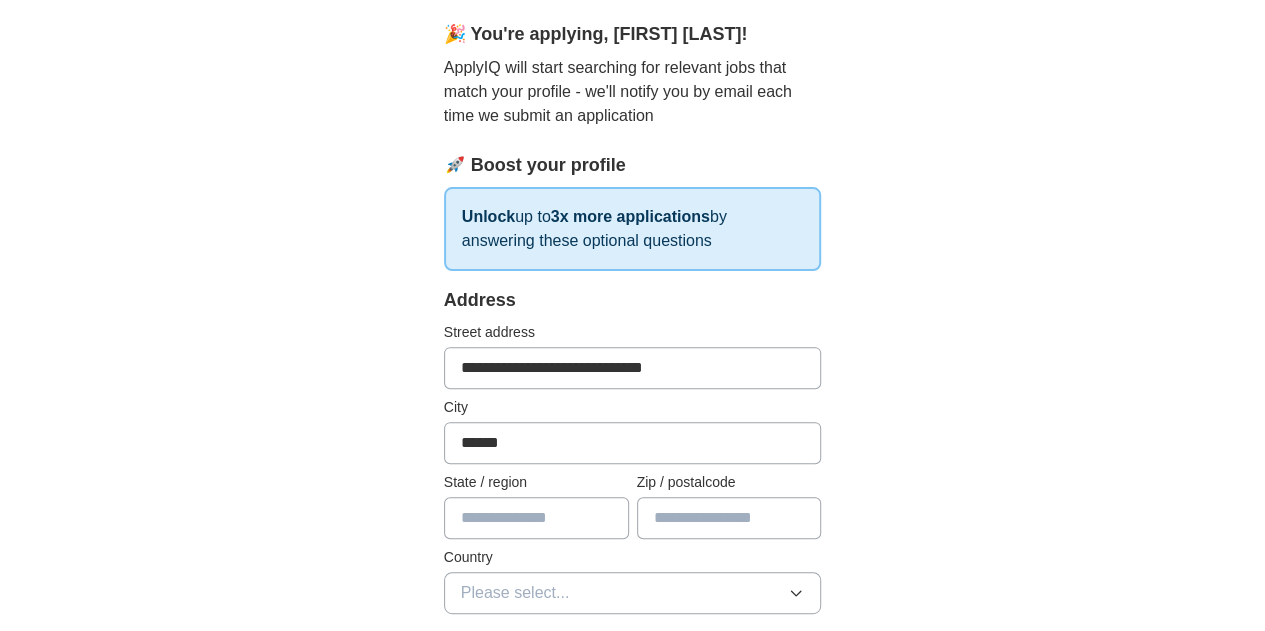 type on "*****" 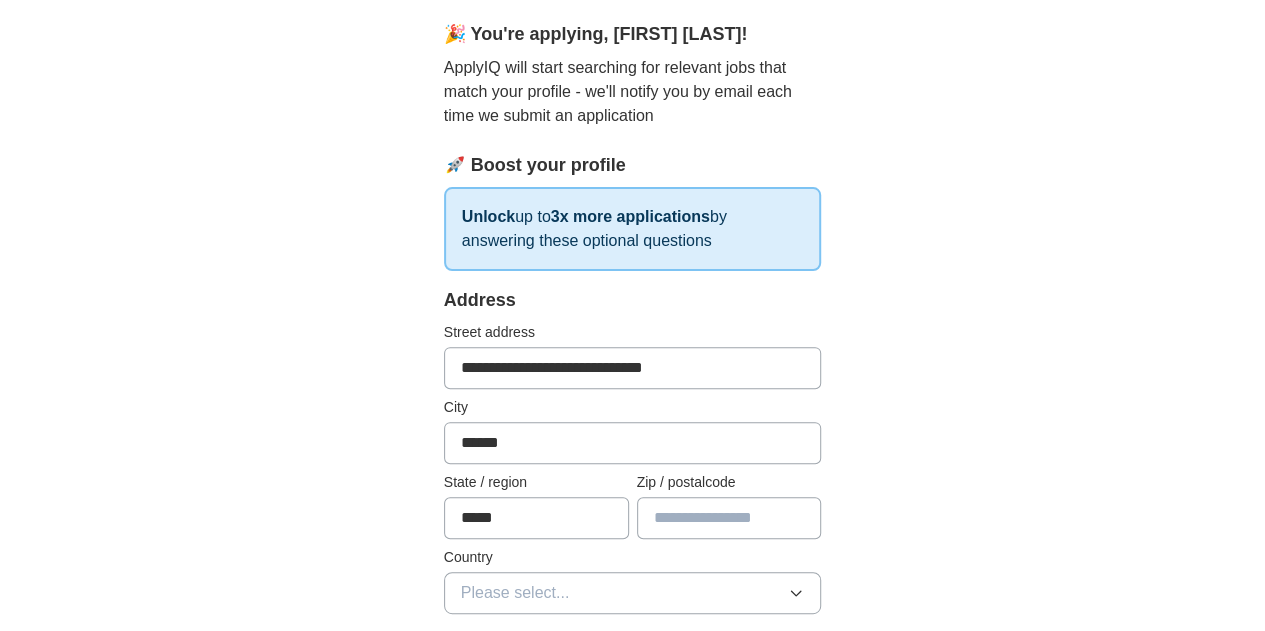 type on "*****" 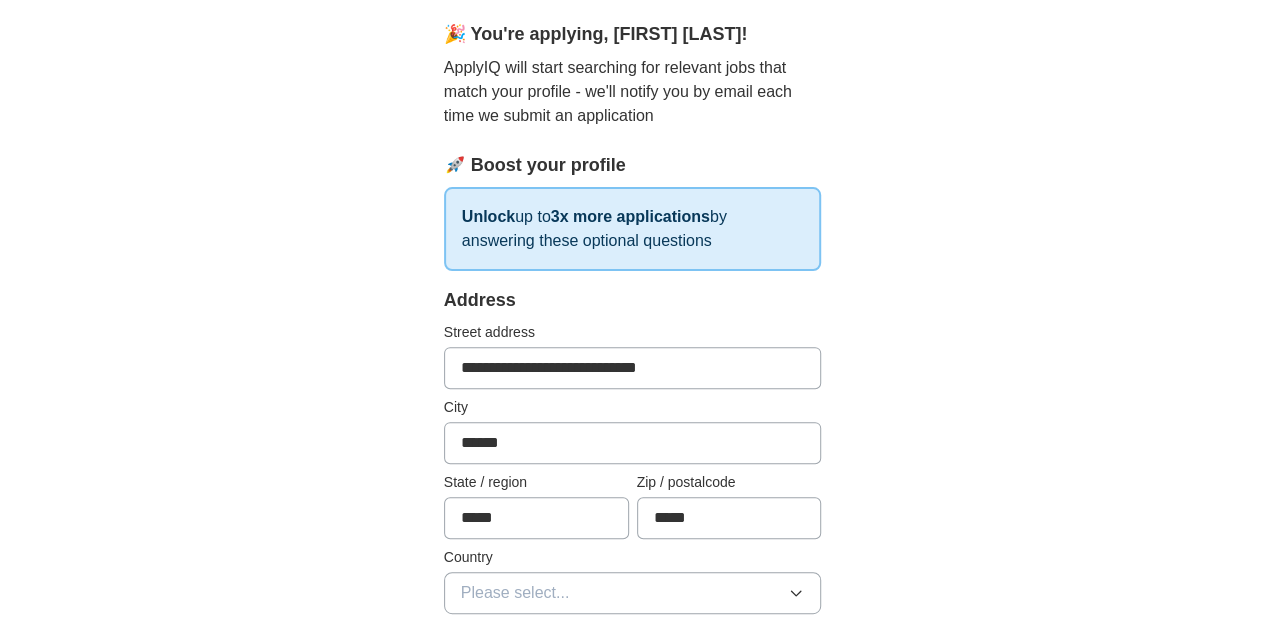 type on "**********" 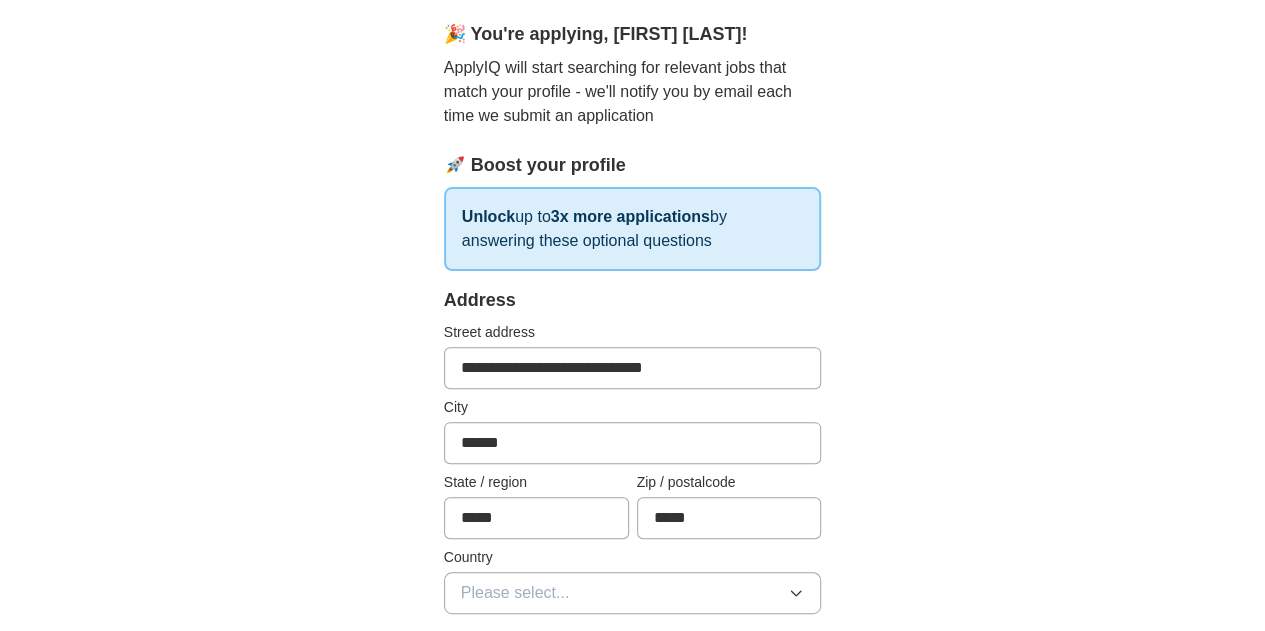 click on "******" at bounding box center (633, 443) 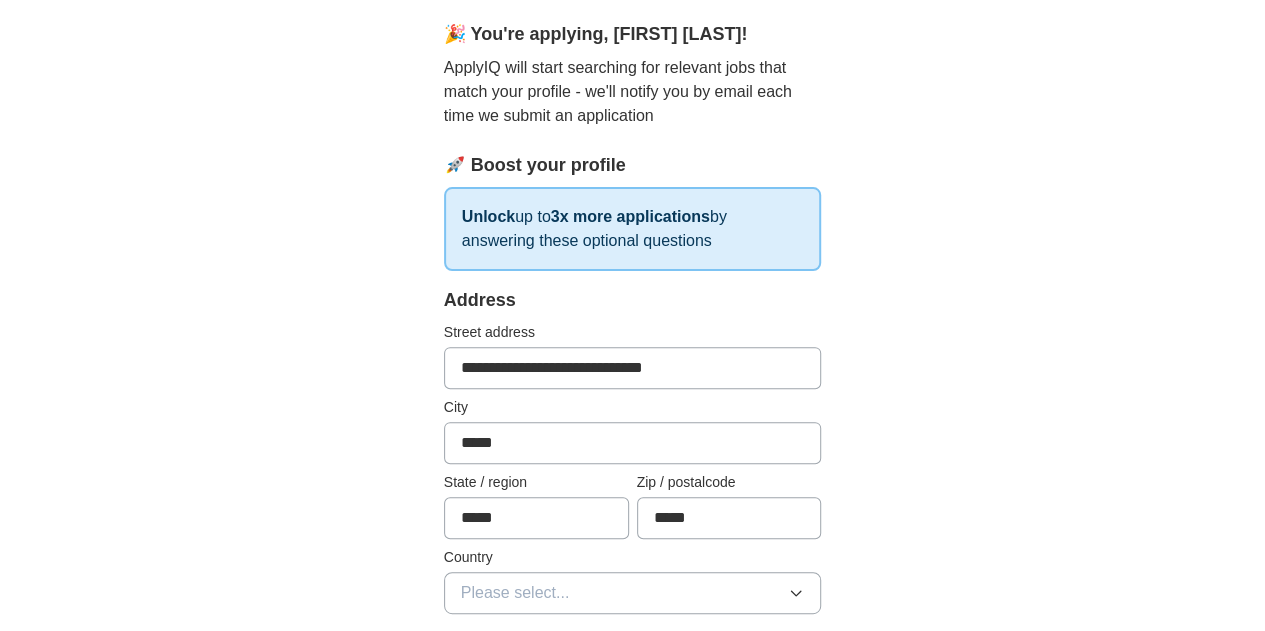 type on "******" 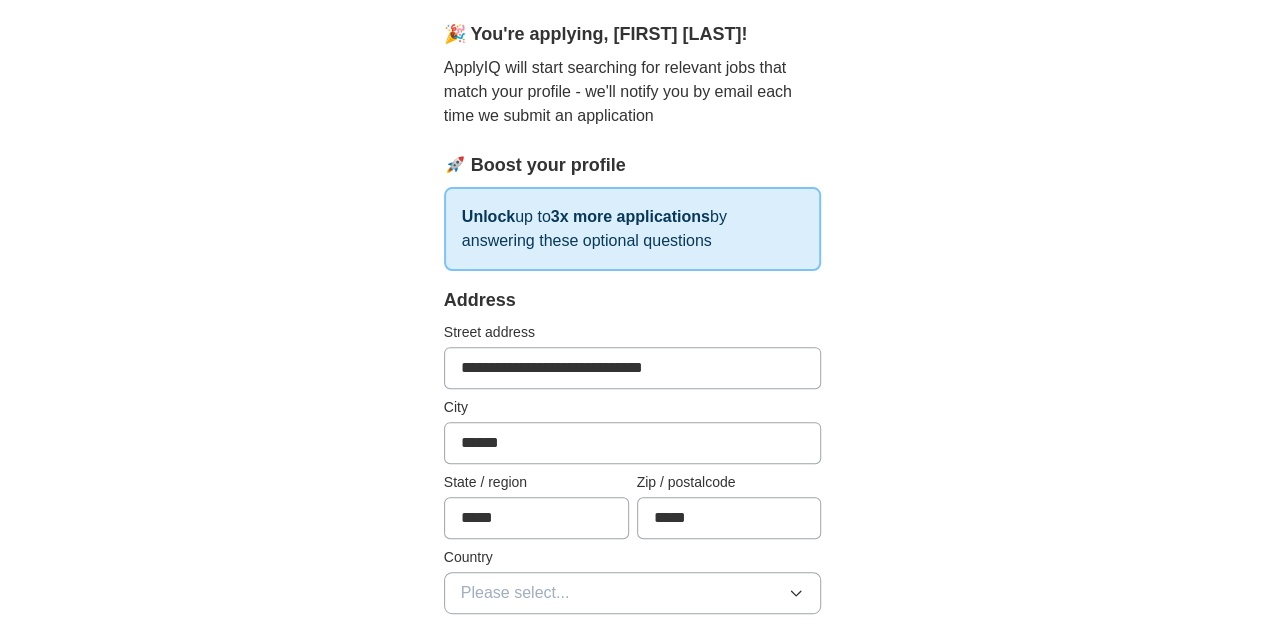 click on "*****" at bounding box center [536, 518] 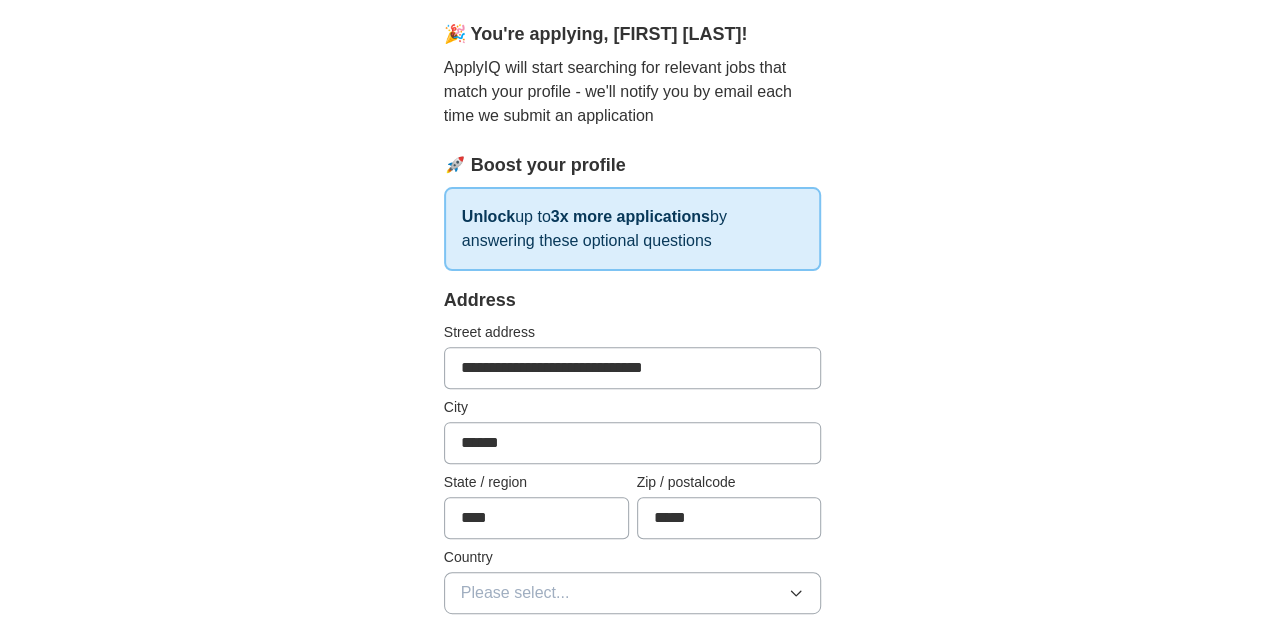 type on "*****" 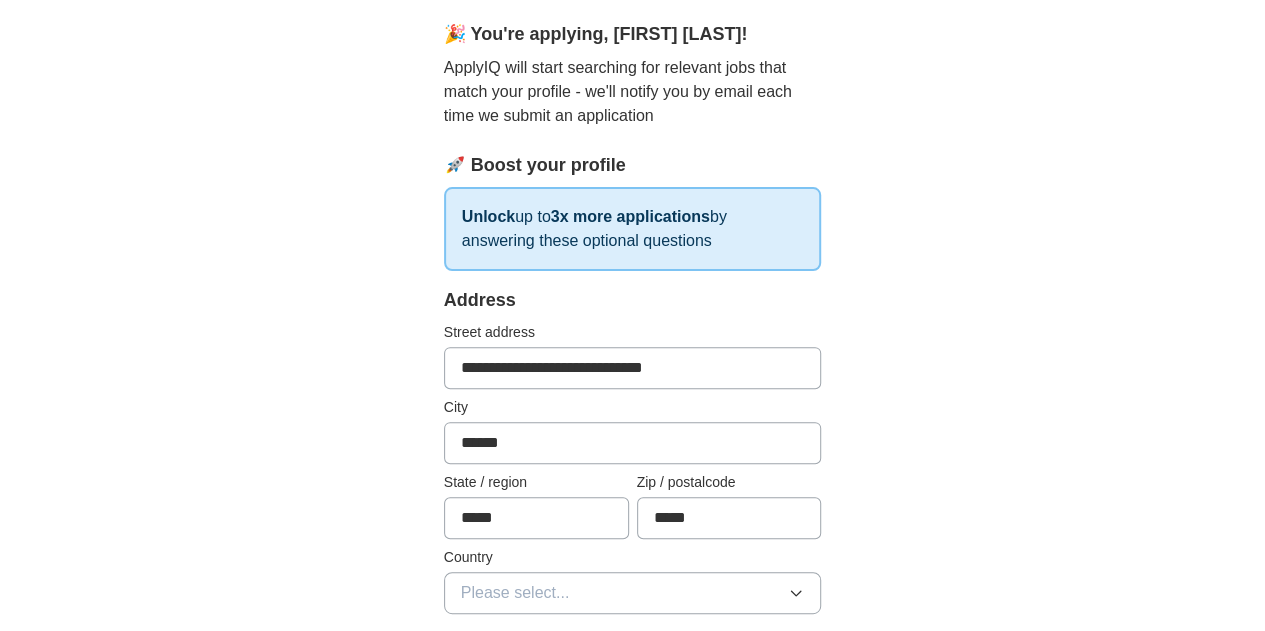 scroll, scrollTop: 423, scrollLeft: 0, axis: vertical 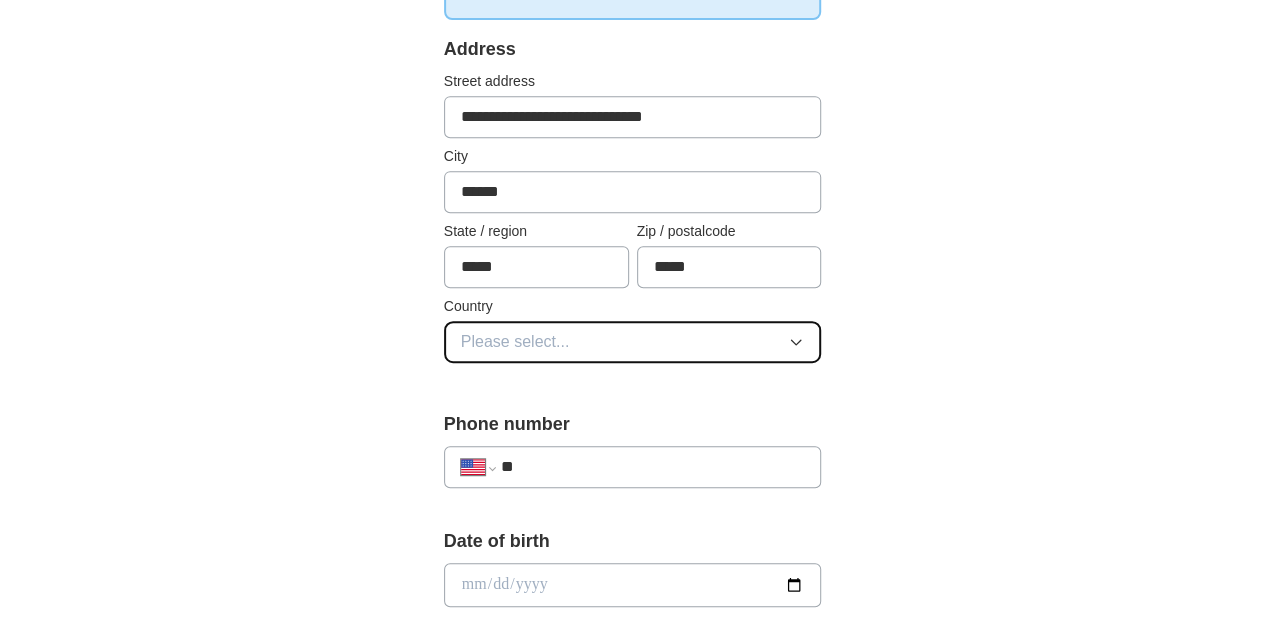 click on "Please select..." at bounding box center (633, 342) 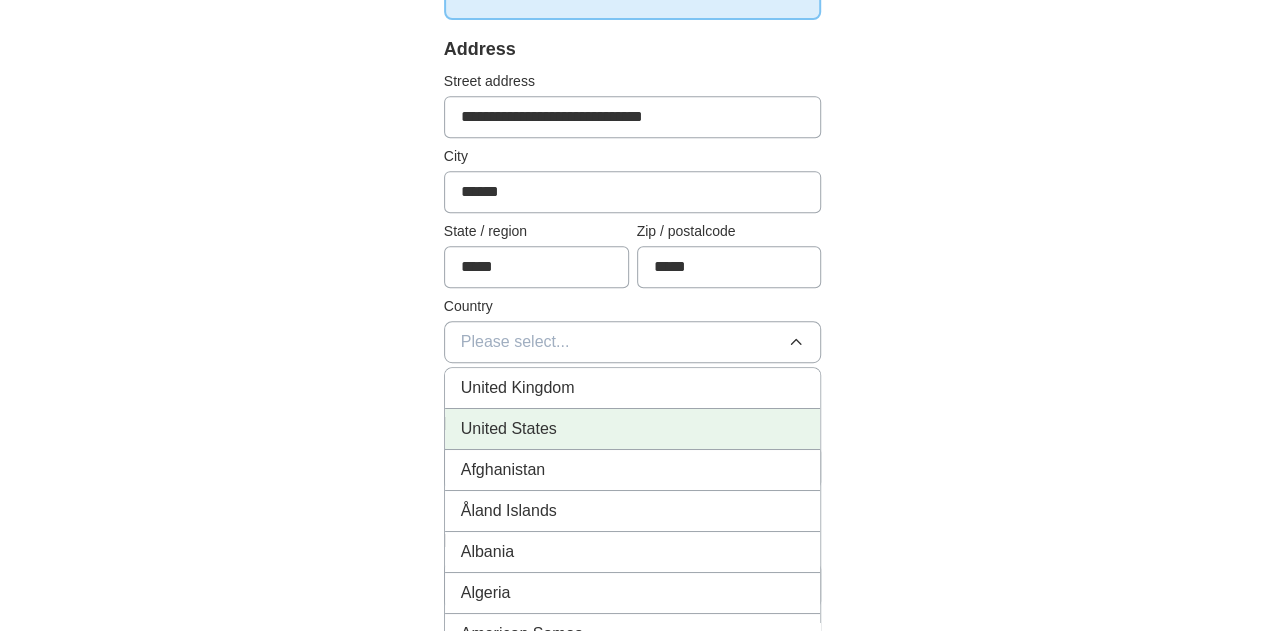 click on "United States" at bounding box center [509, 429] 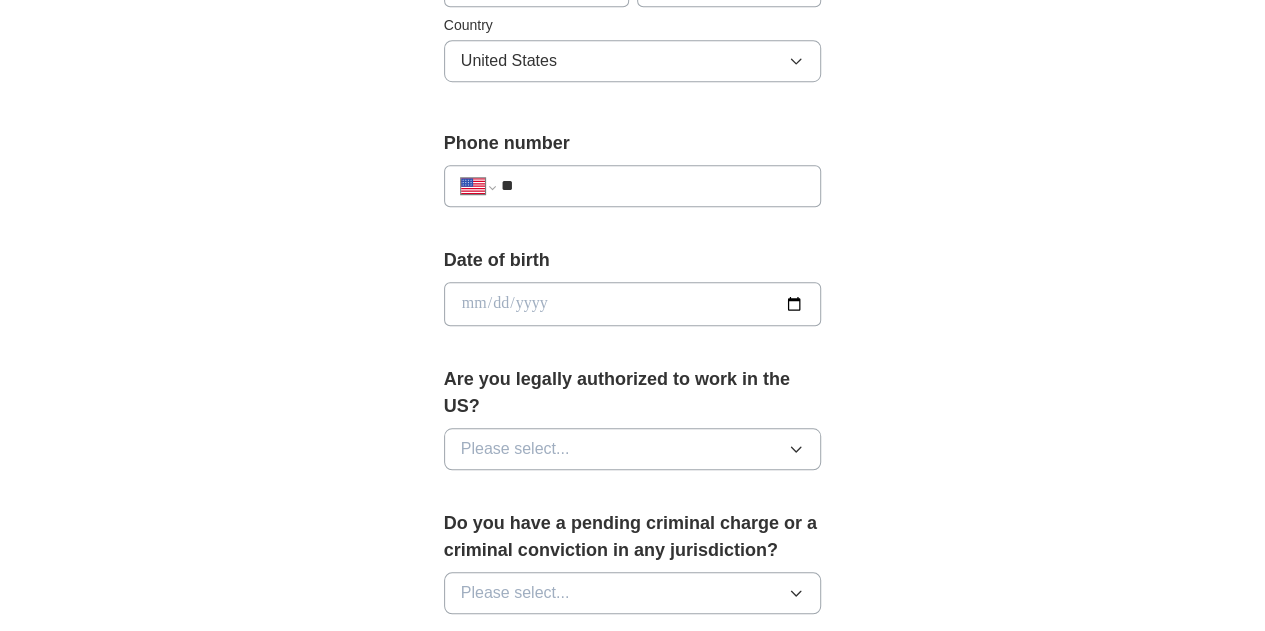 scroll, scrollTop: 715, scrollLeft: 0, axis: vertical 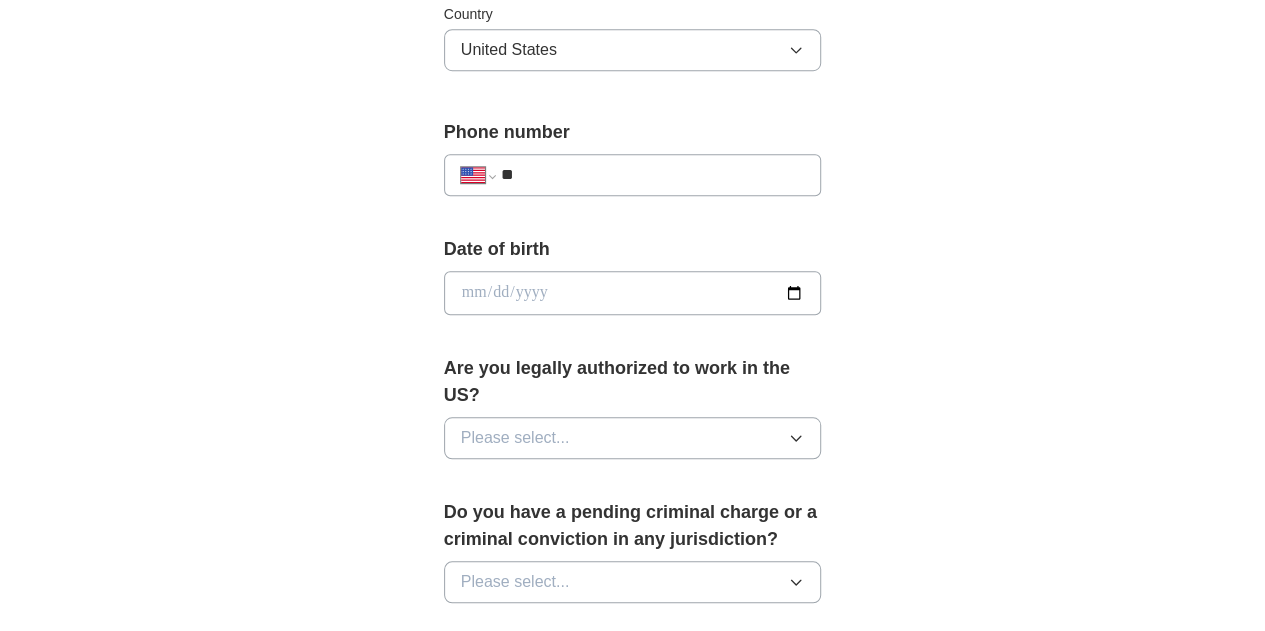 click on "**" at bounding box center [653, 175] 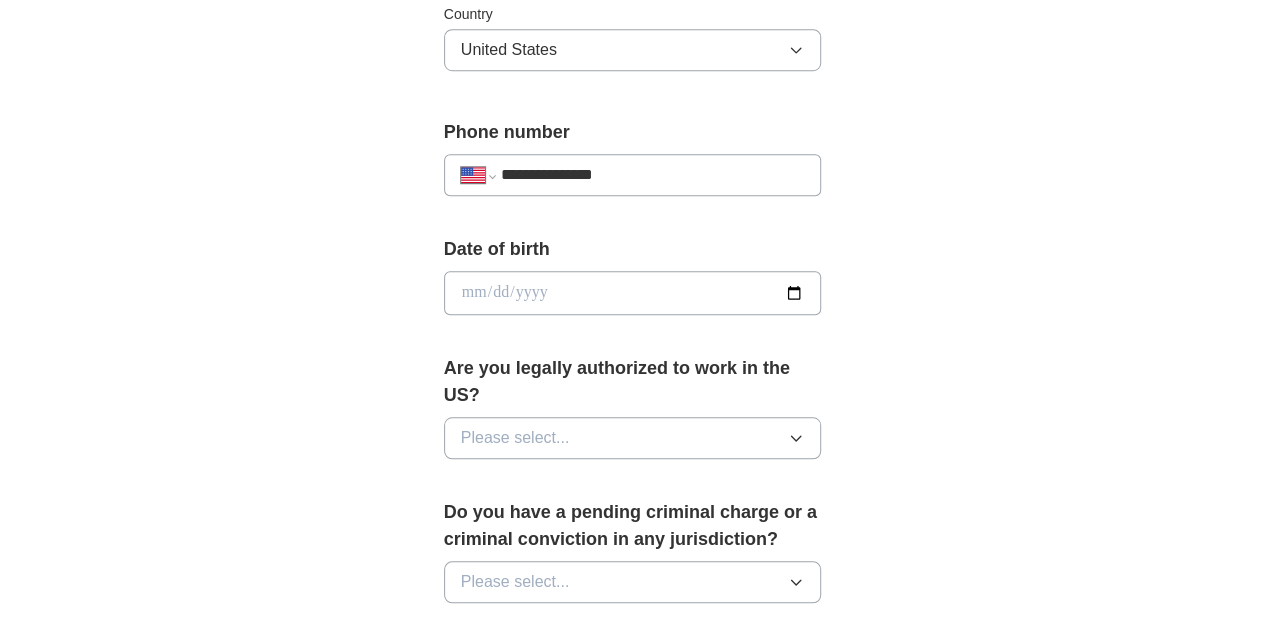 type on "**********" 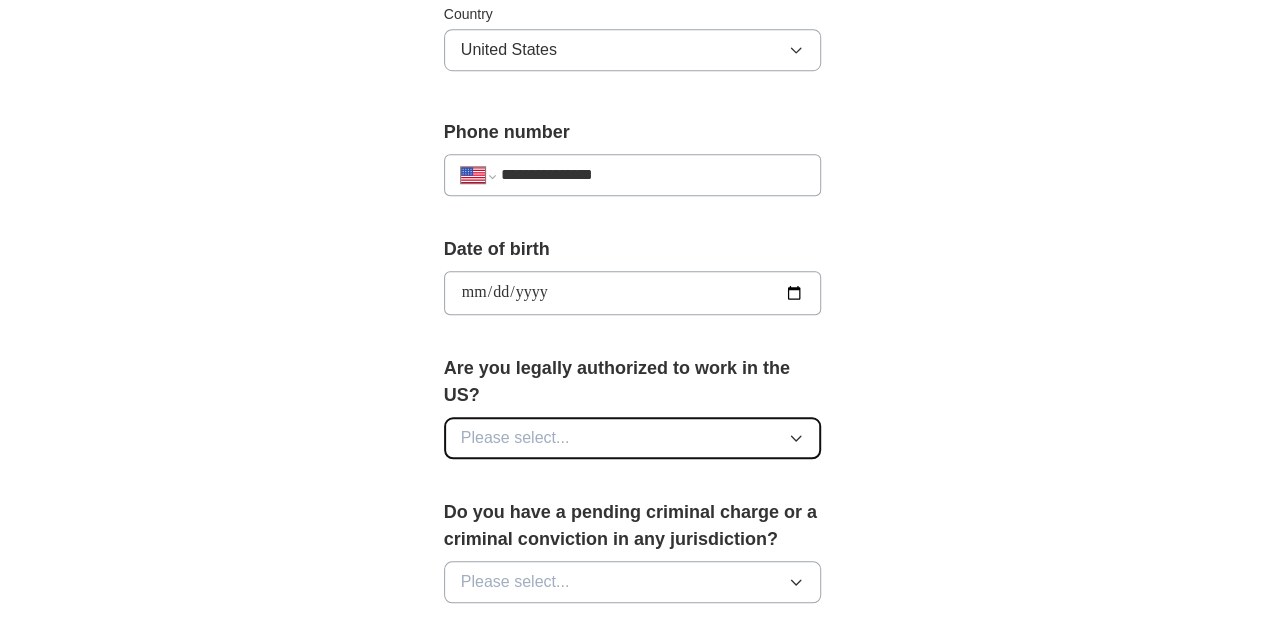 click on "Please select..." at bounding box center (633, 438) 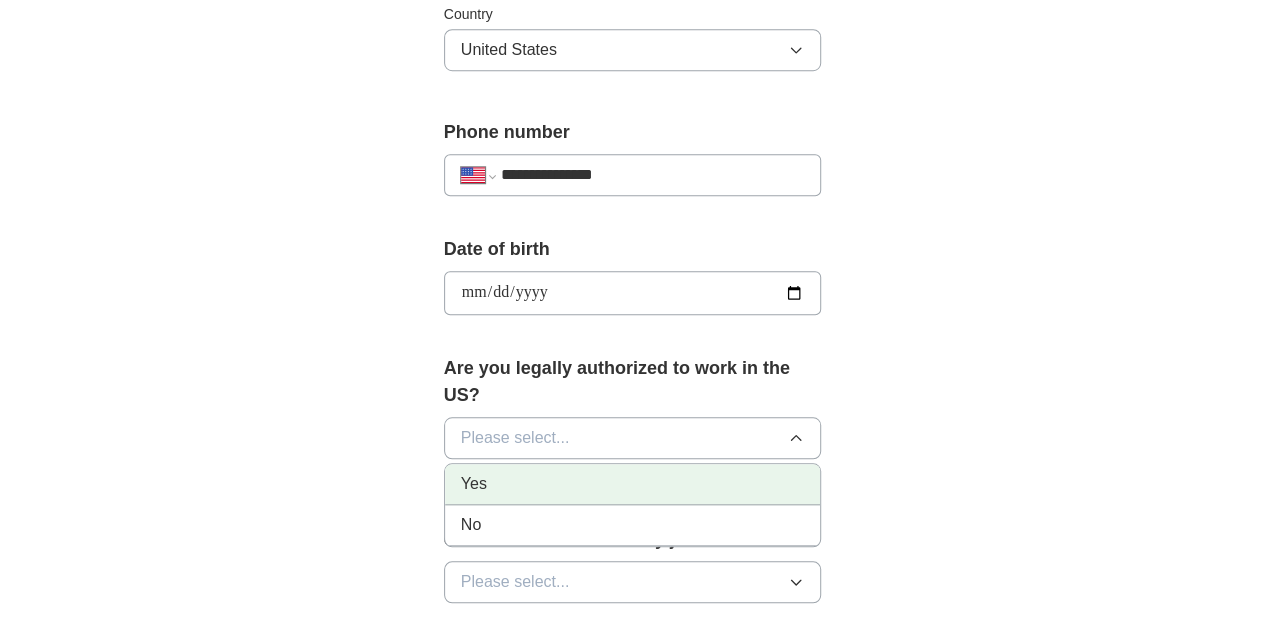 click on "Yes" at bounding box center (633, 484) 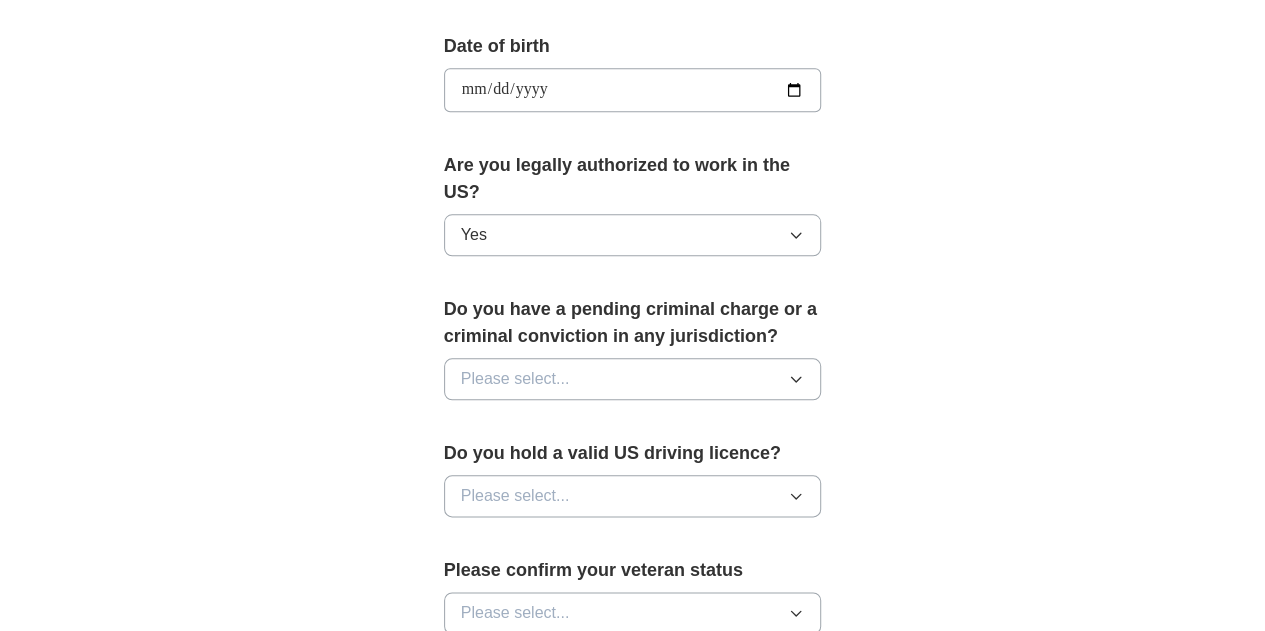 scroll, scrollTop: 919, scrollLeft: 0, axis: vertical 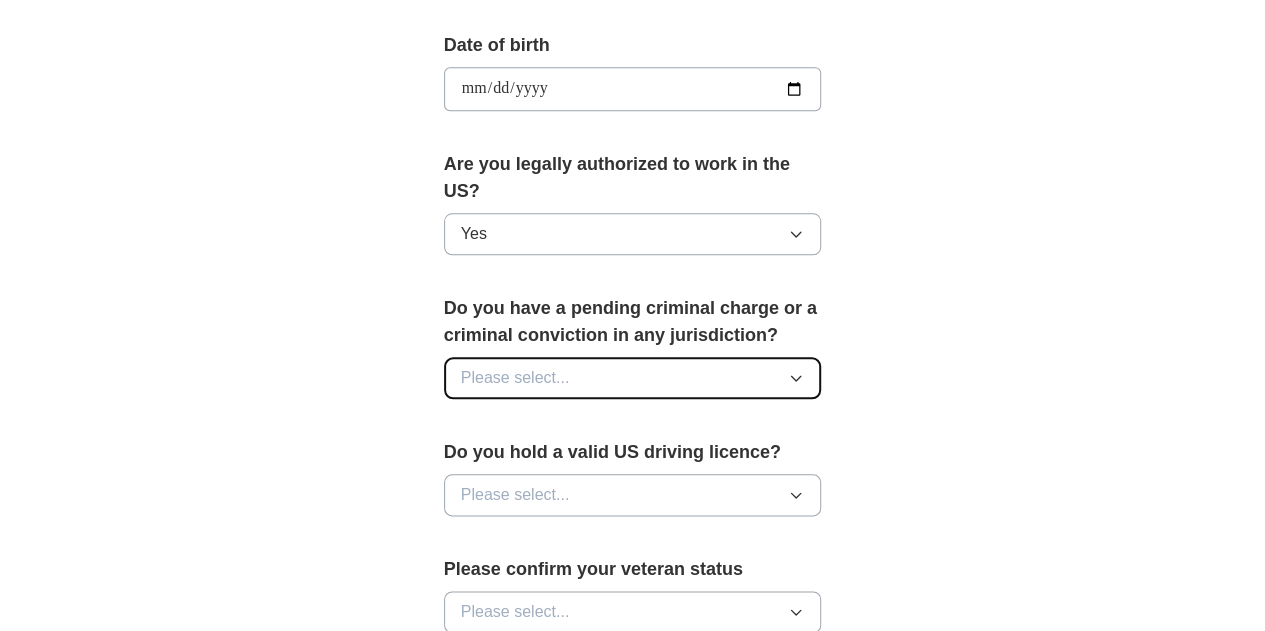 click on "Please select..." at bounding box center (633, 378) 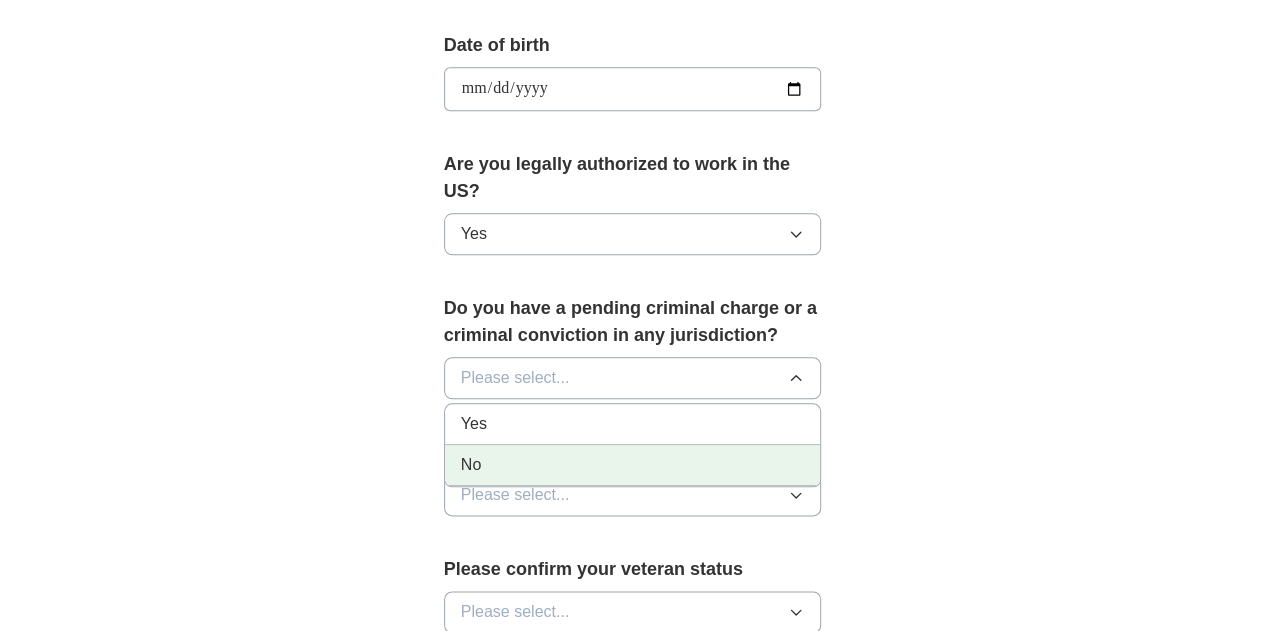 click on "No" at bounding box center (633, 465) 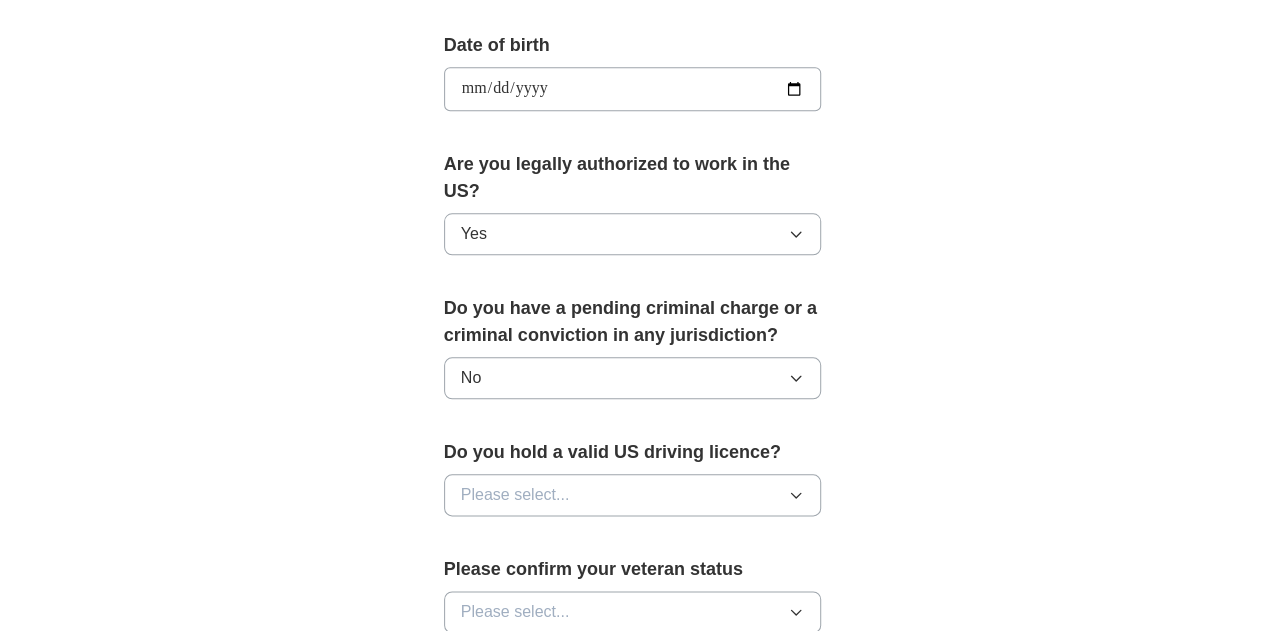 scroll, scrollTop: 1030, scrollLeft: 0, axis: vertical 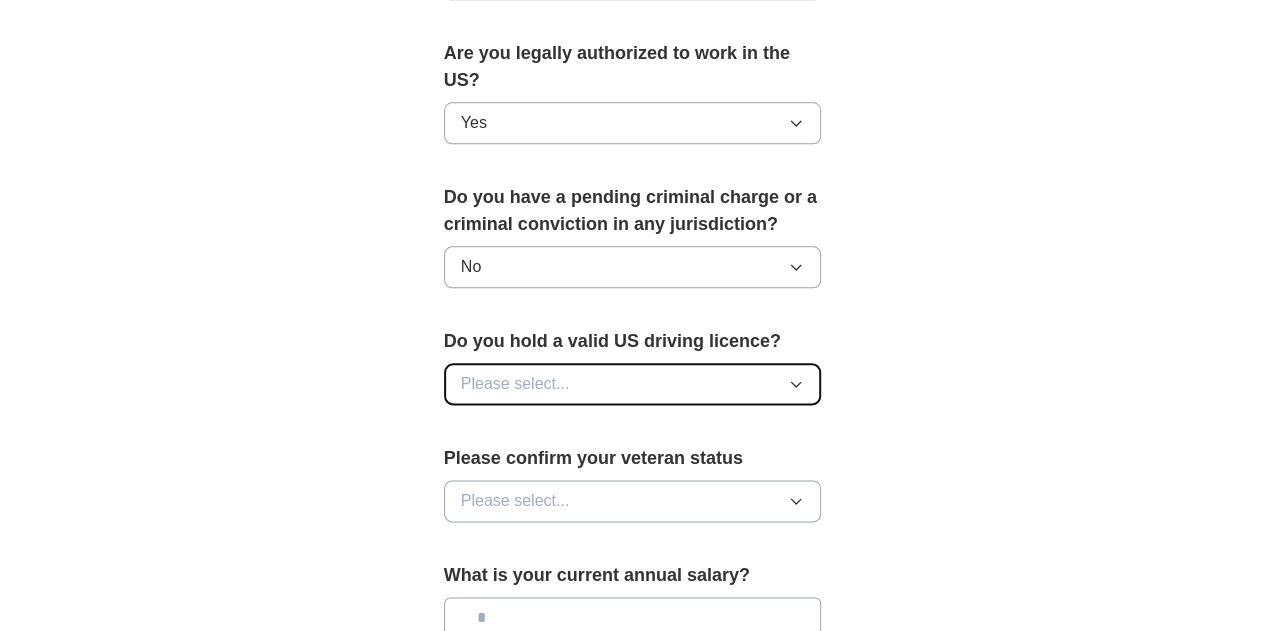 click on "Please select..." at bounding box center [515, 384] 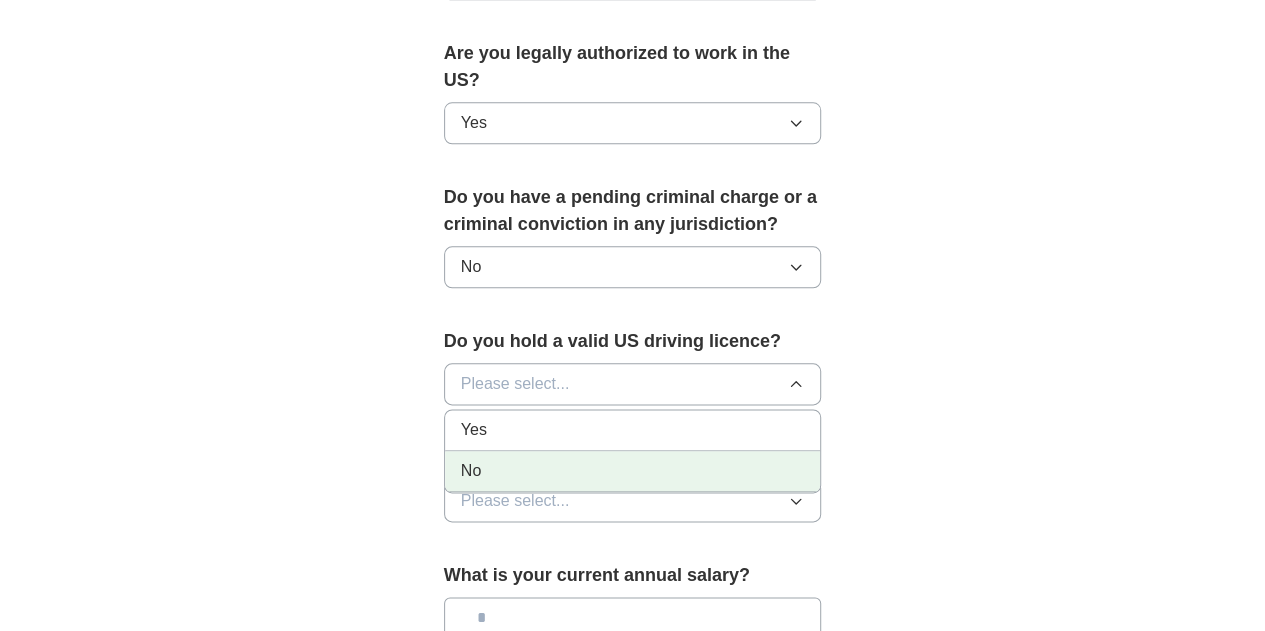 click on "No" at bounding box center (633, 471) 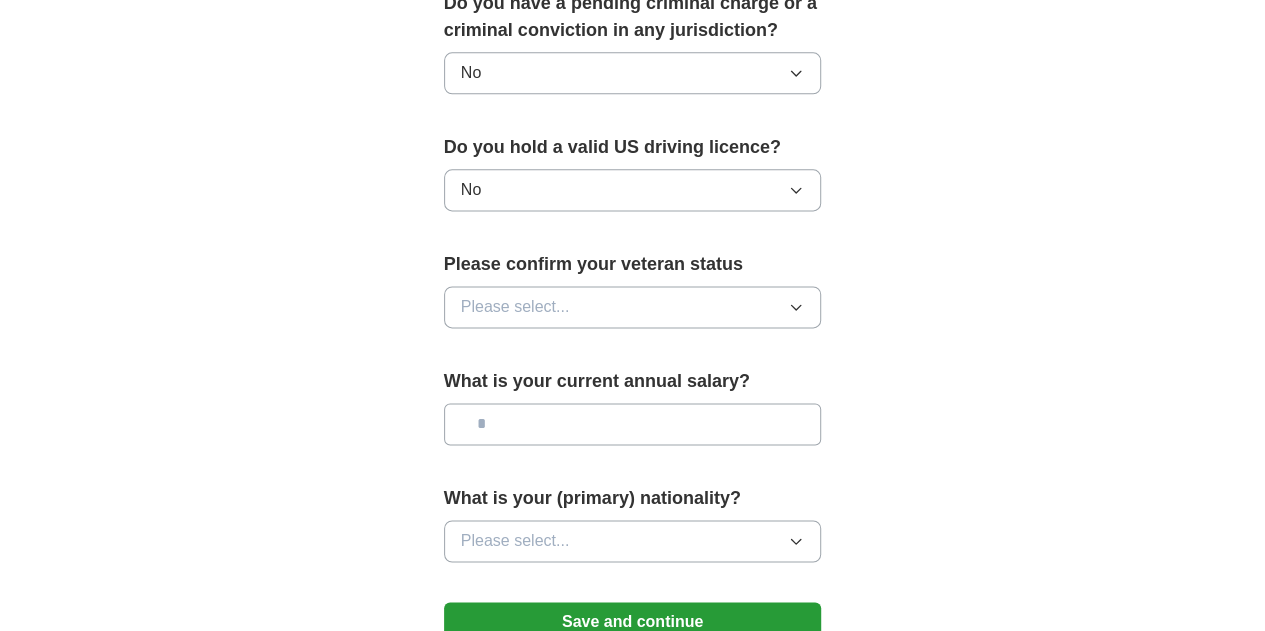 scroll, scrollTop: 1227, scrollLeft: 0, axis: vertical 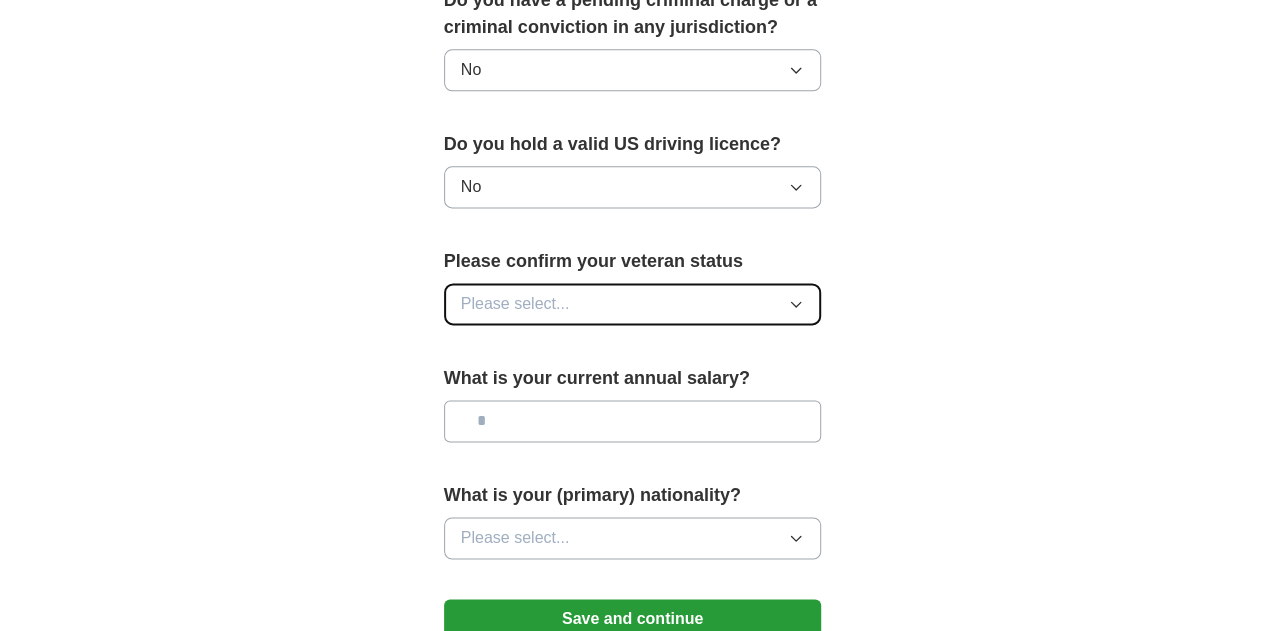 click on "Please select..." at bounding box center [515, 304] 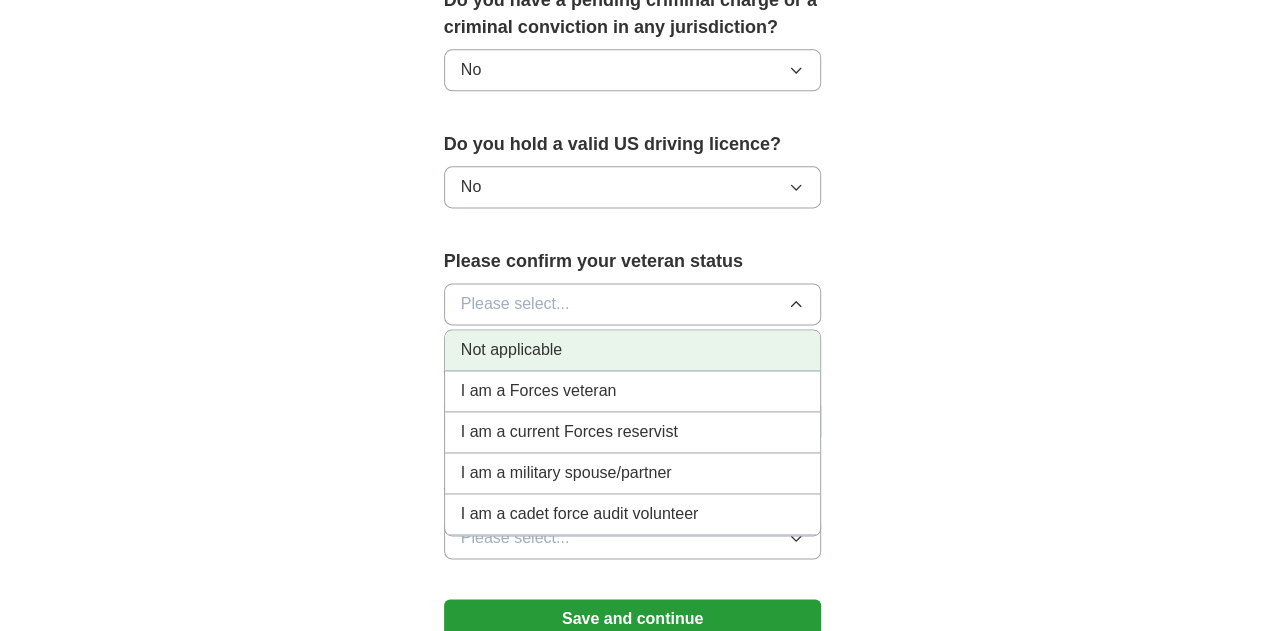 click on "Not applicable" at bounding box center [633, 350] 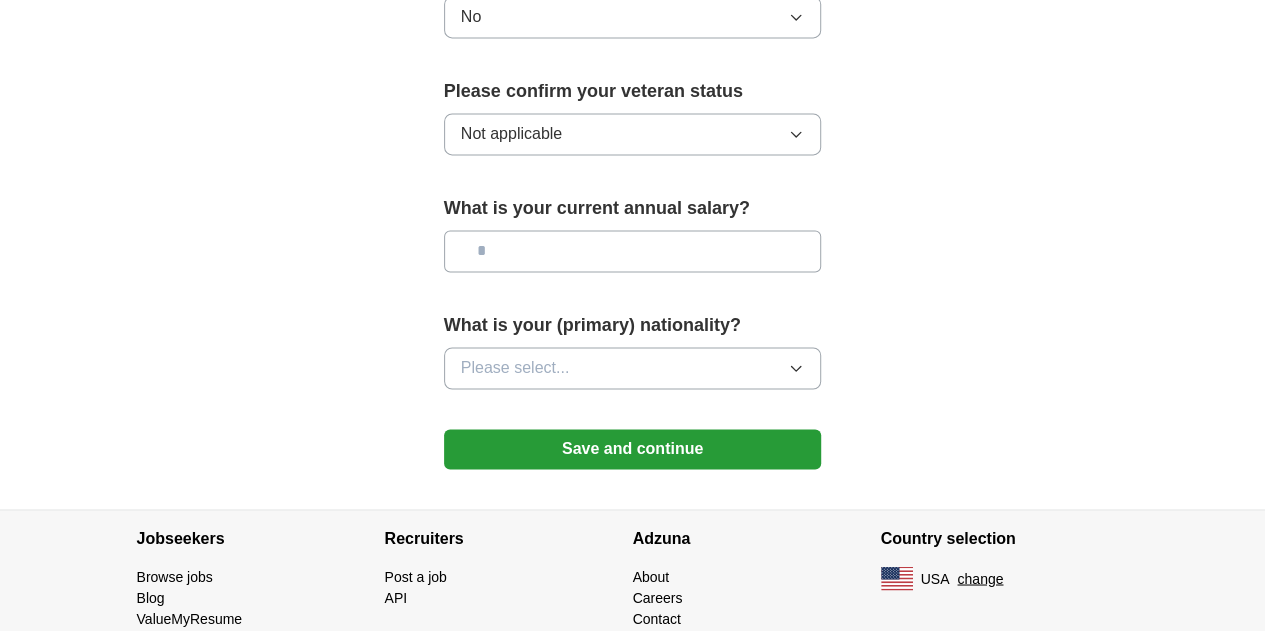 scroll, scrollTop: 1400, scrollLeft: 0, axis: vertical 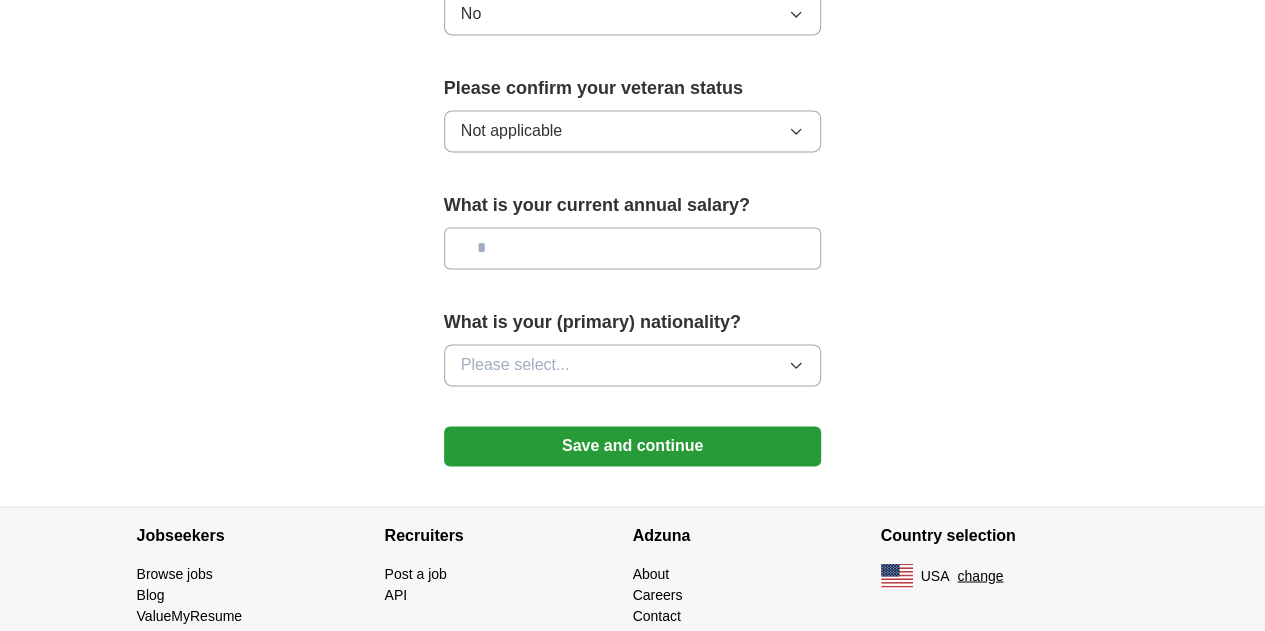 click at bounding box center [633, 248] 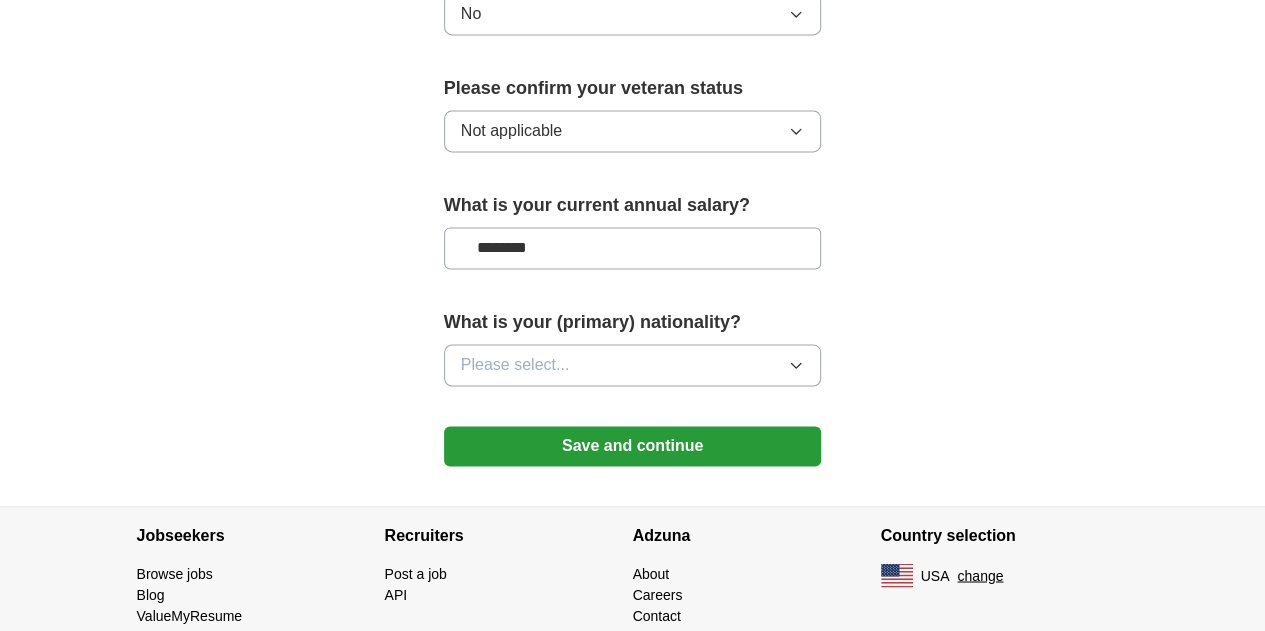 type on "********" 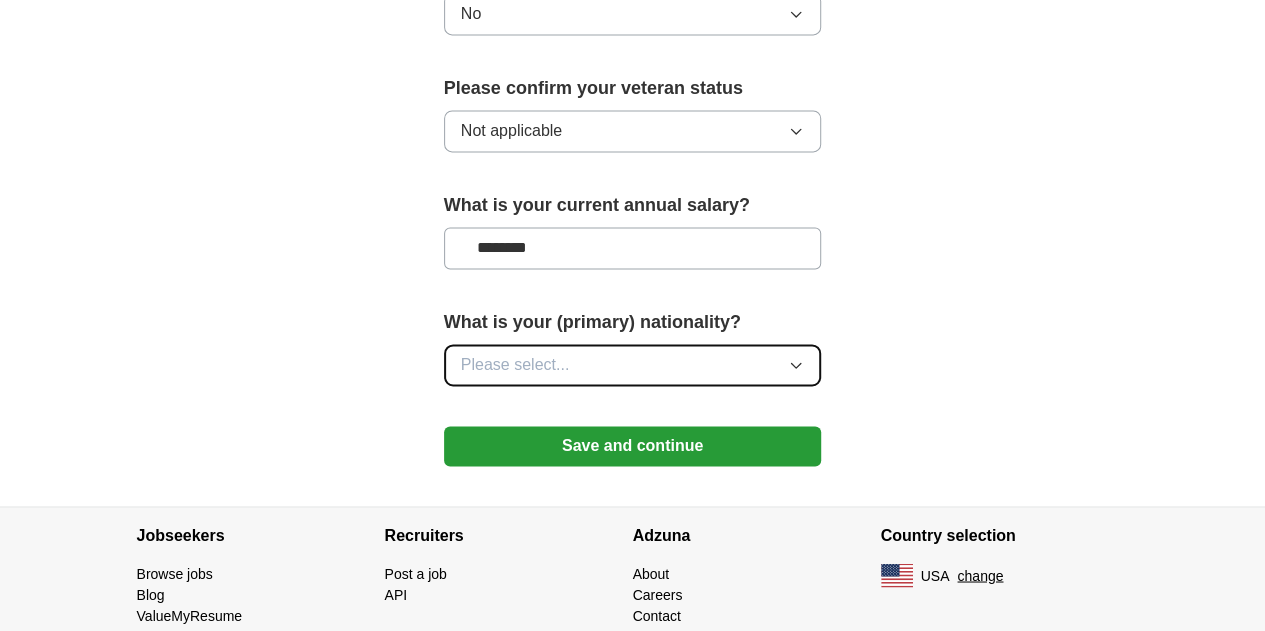 click on "Please select..." at bounding box center [633, 365] 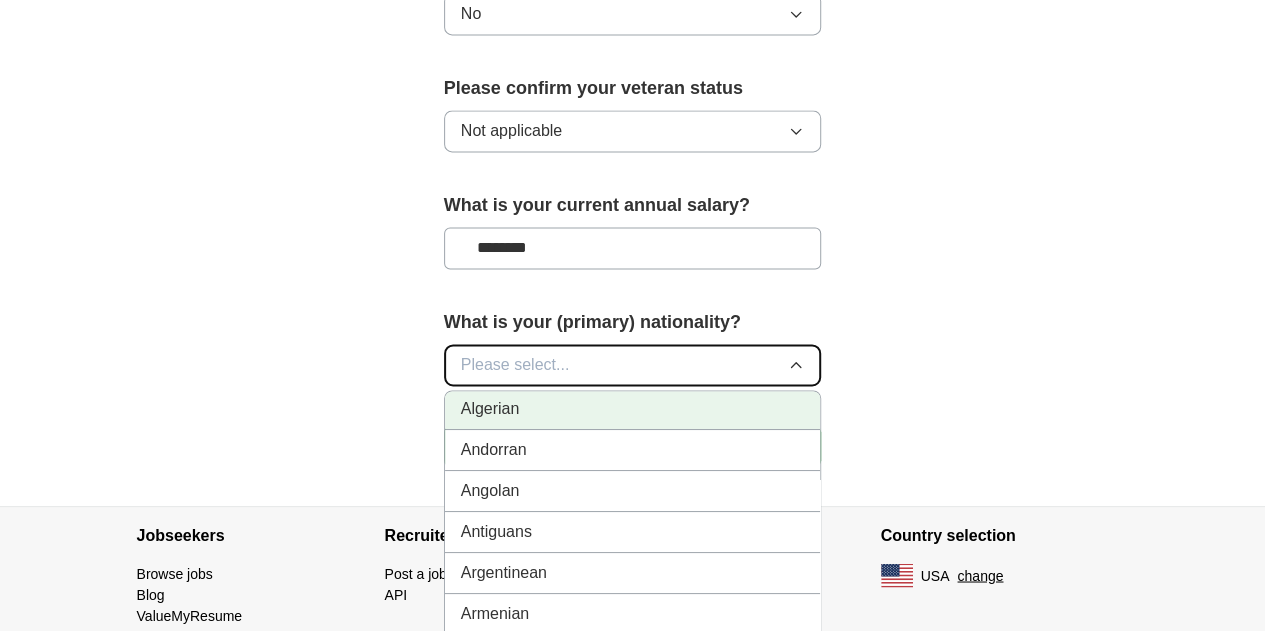 scroll, scrollTop: 169, scrollLeft: 0, axis: vertical 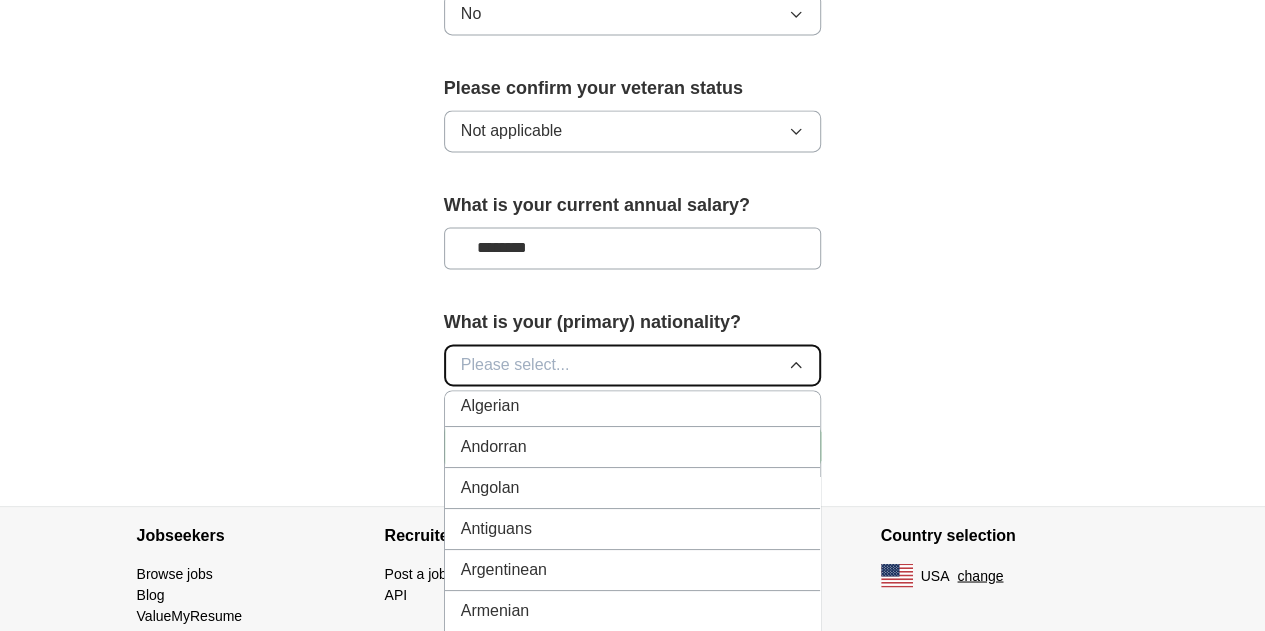 type 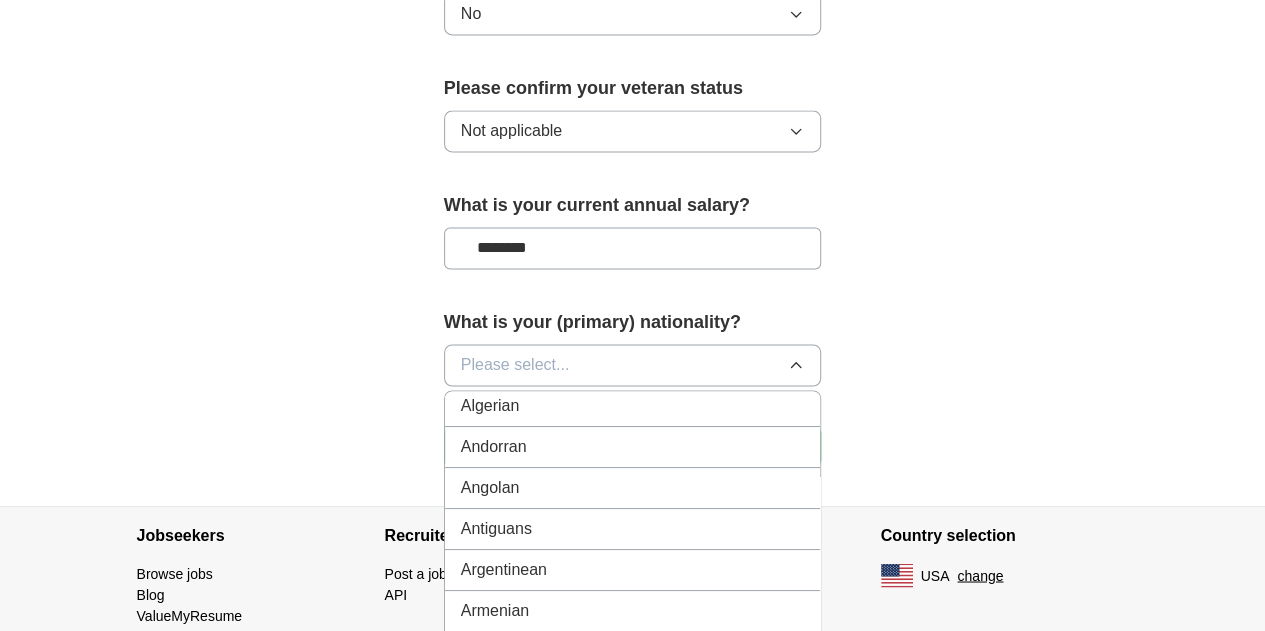click on "**********" at bounding box center [633, -417] 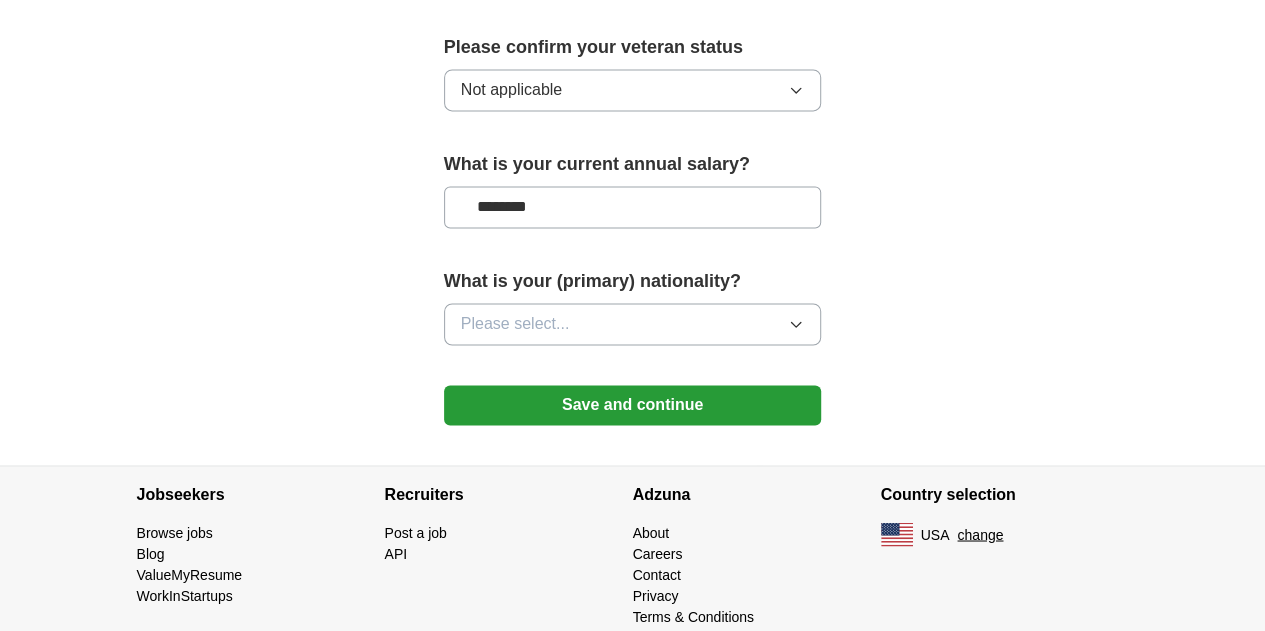 scroll, scrollTop: 1440, scrollLeft: 0, axis: vertical 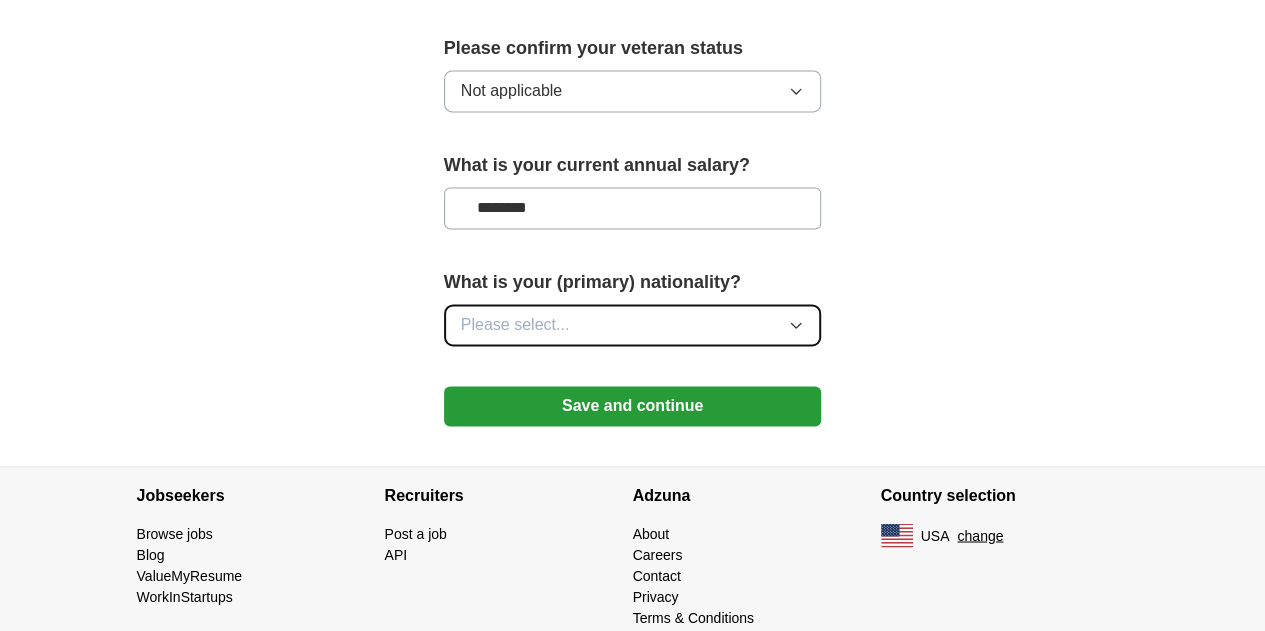 click on "Please select..." at bounding box center (633, 325) 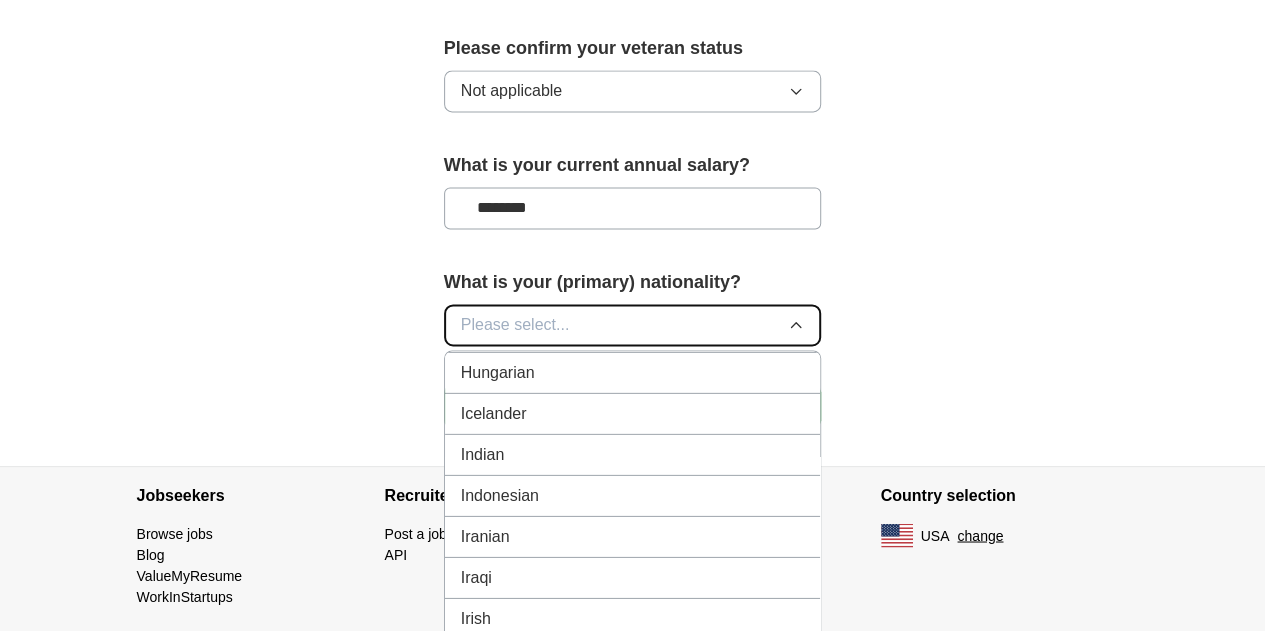 scroll, scrollTop: 3195, scrollLeft: 0, axis: vertical 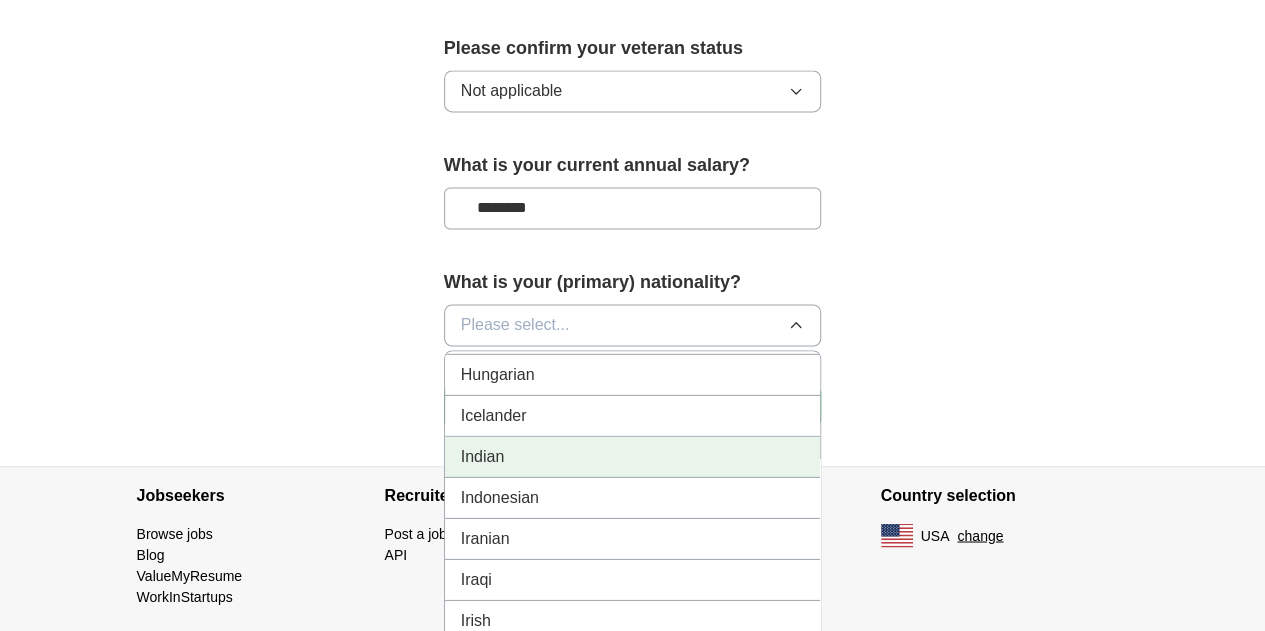 click on "Indian" at bounding box center (633, 456) 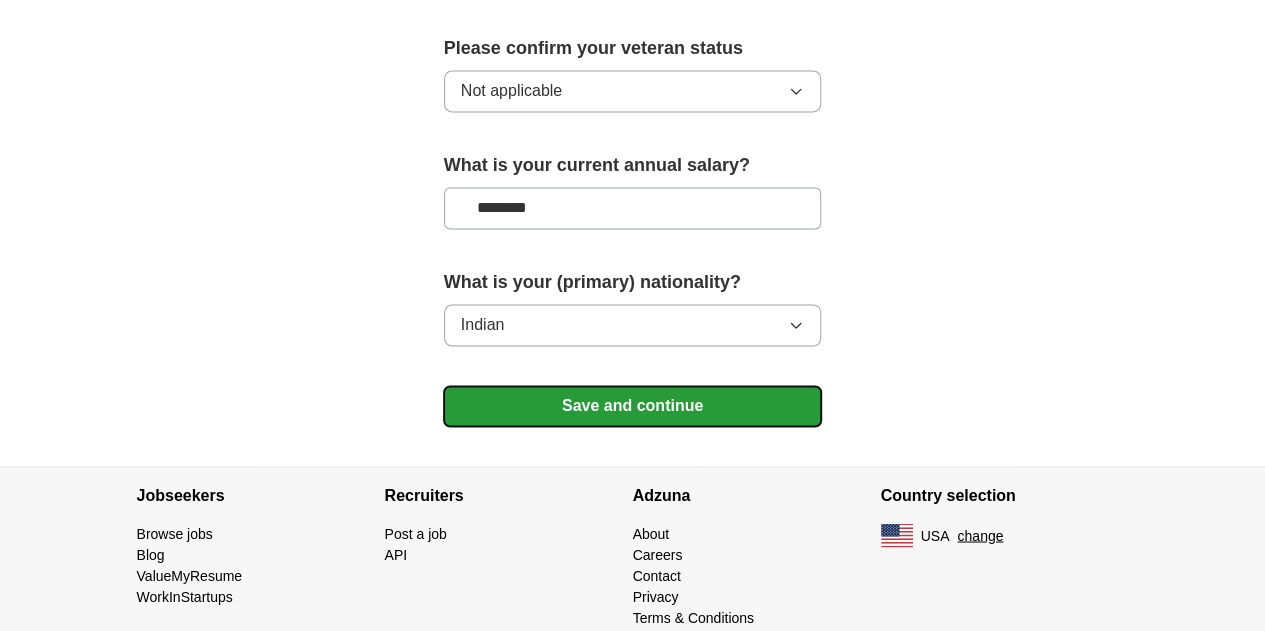click on "Save and continue" at bounding box center (633, 406) 